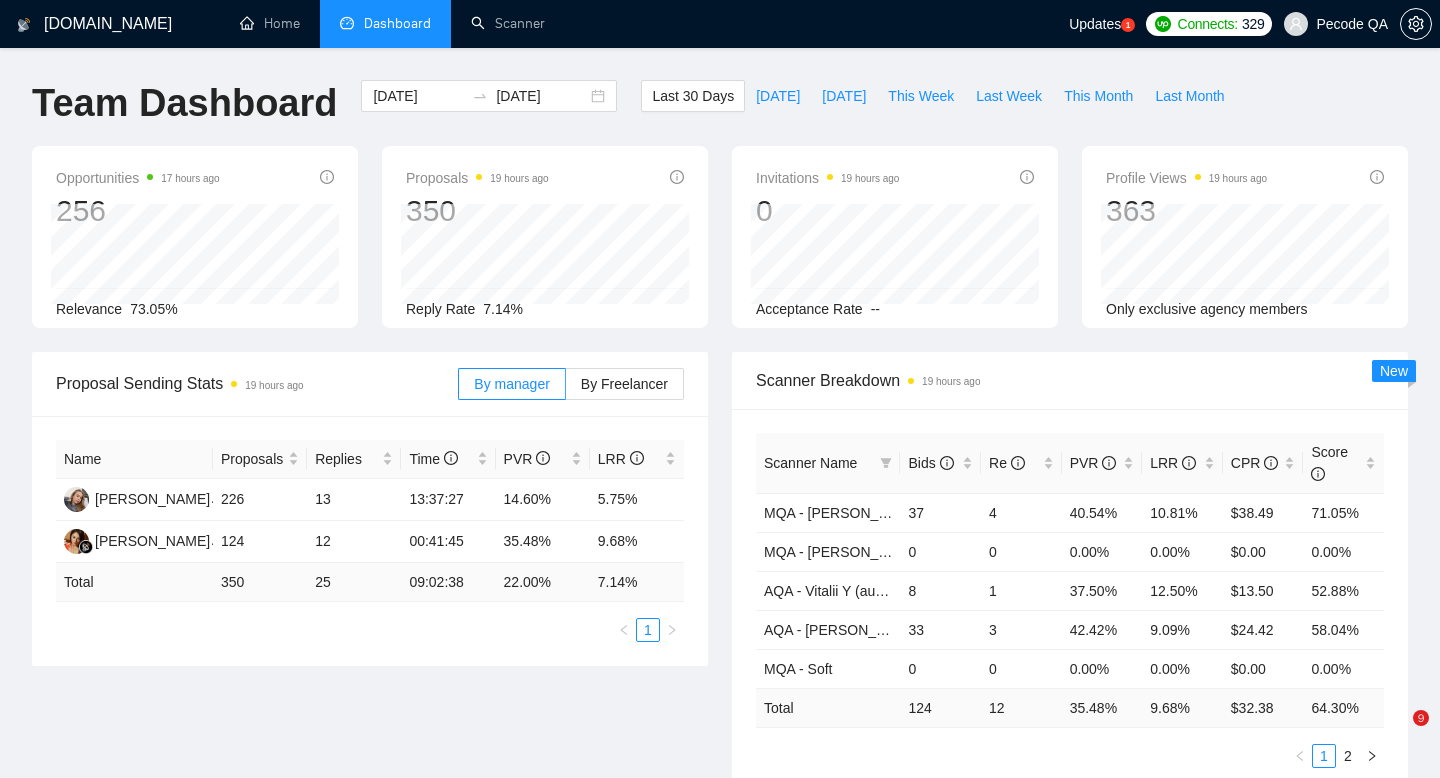 scroll, scrollTop: 442, scrollLeft: 0, axis: vertical 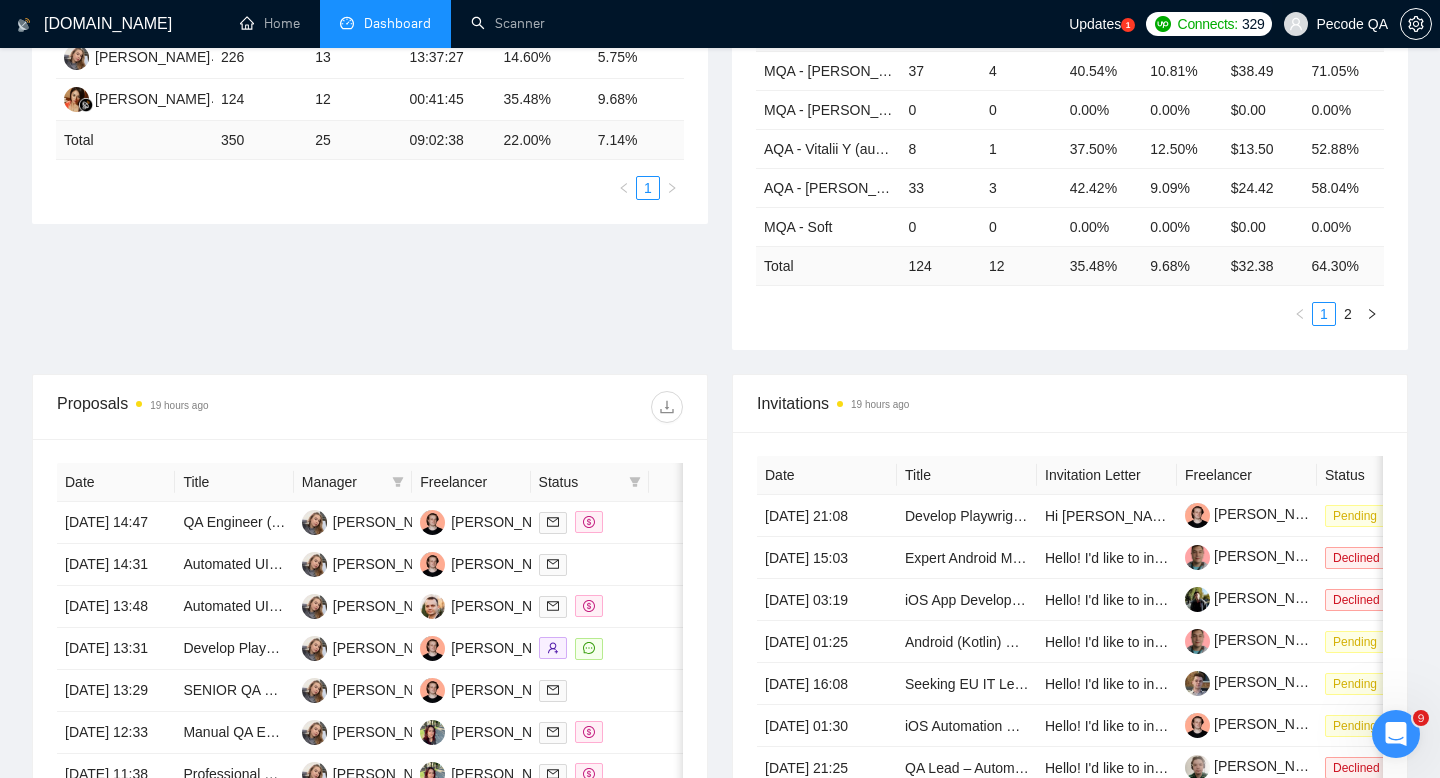click on "Pecode QA" at bounding box center (1336, 24) 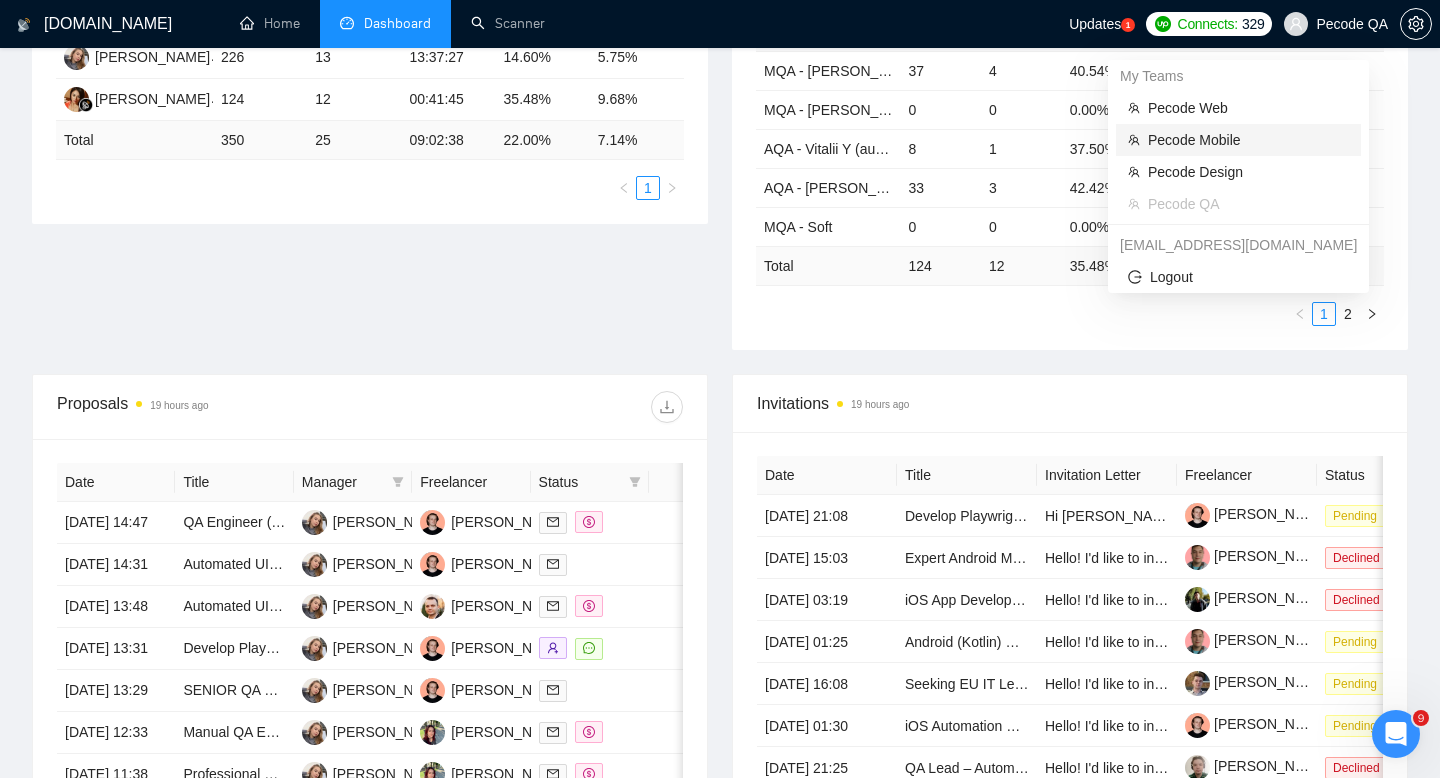 click on "Pecode Mobile" at bounding box center [1248, 140] 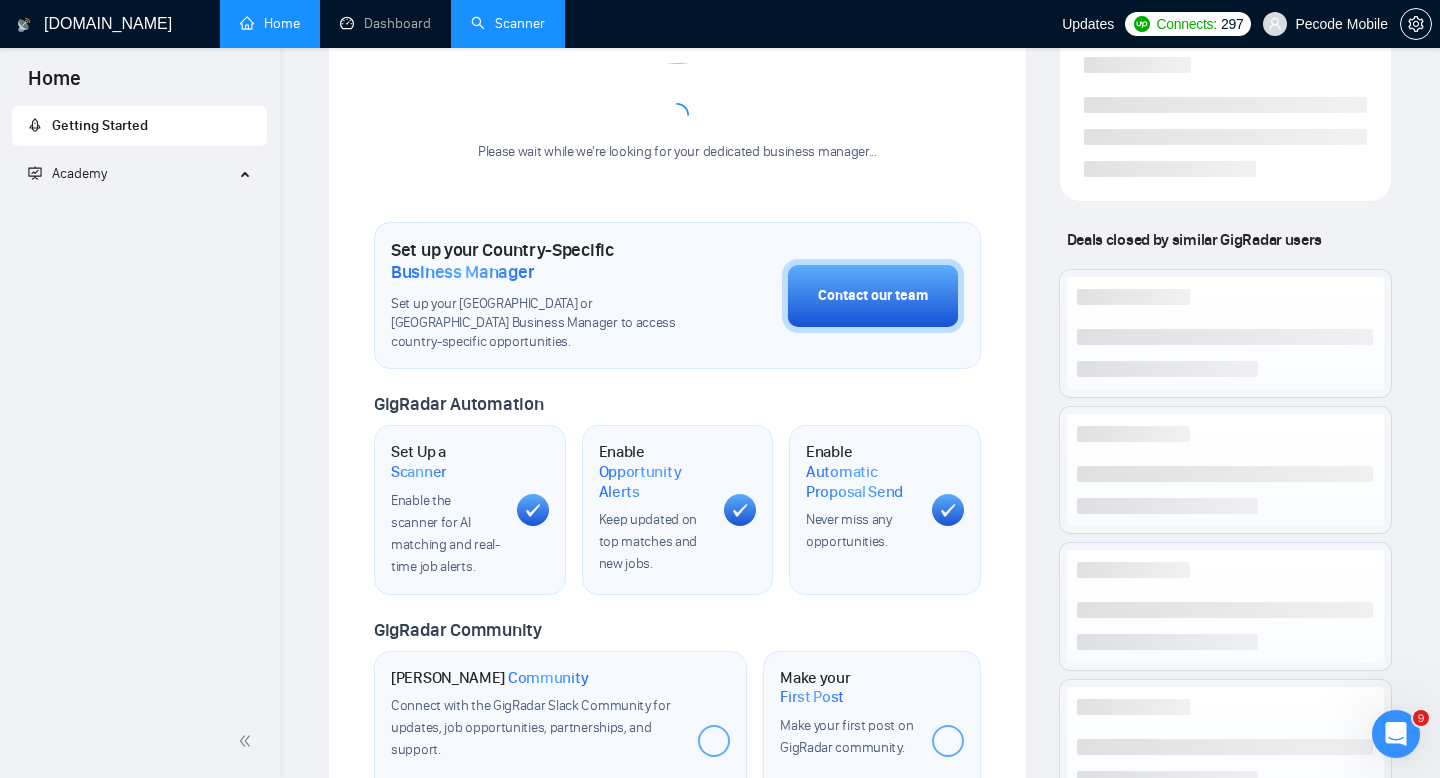 scroll, scrollTop: 0, scrollLeft: 0, axis: both 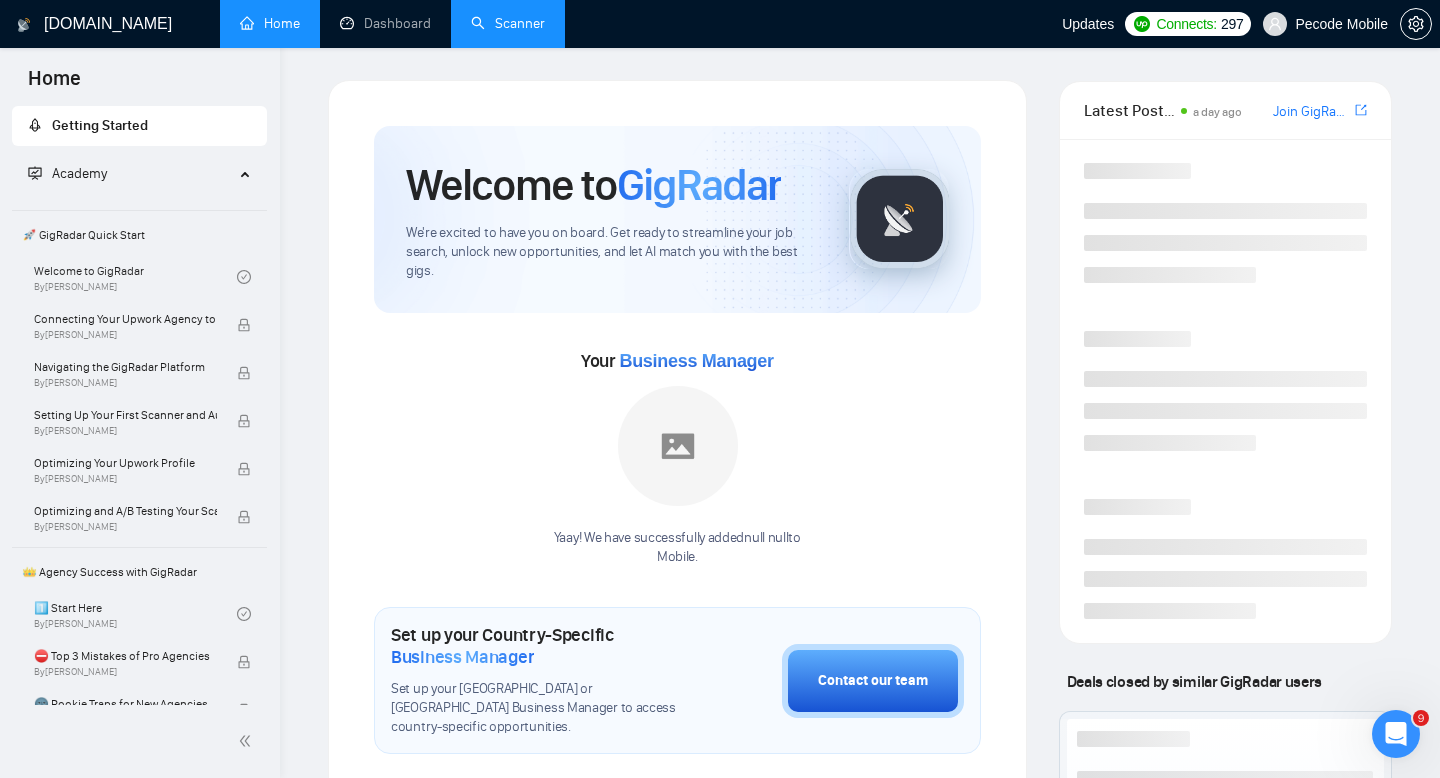 click on "Scanner" at bounding box center [508, 23] 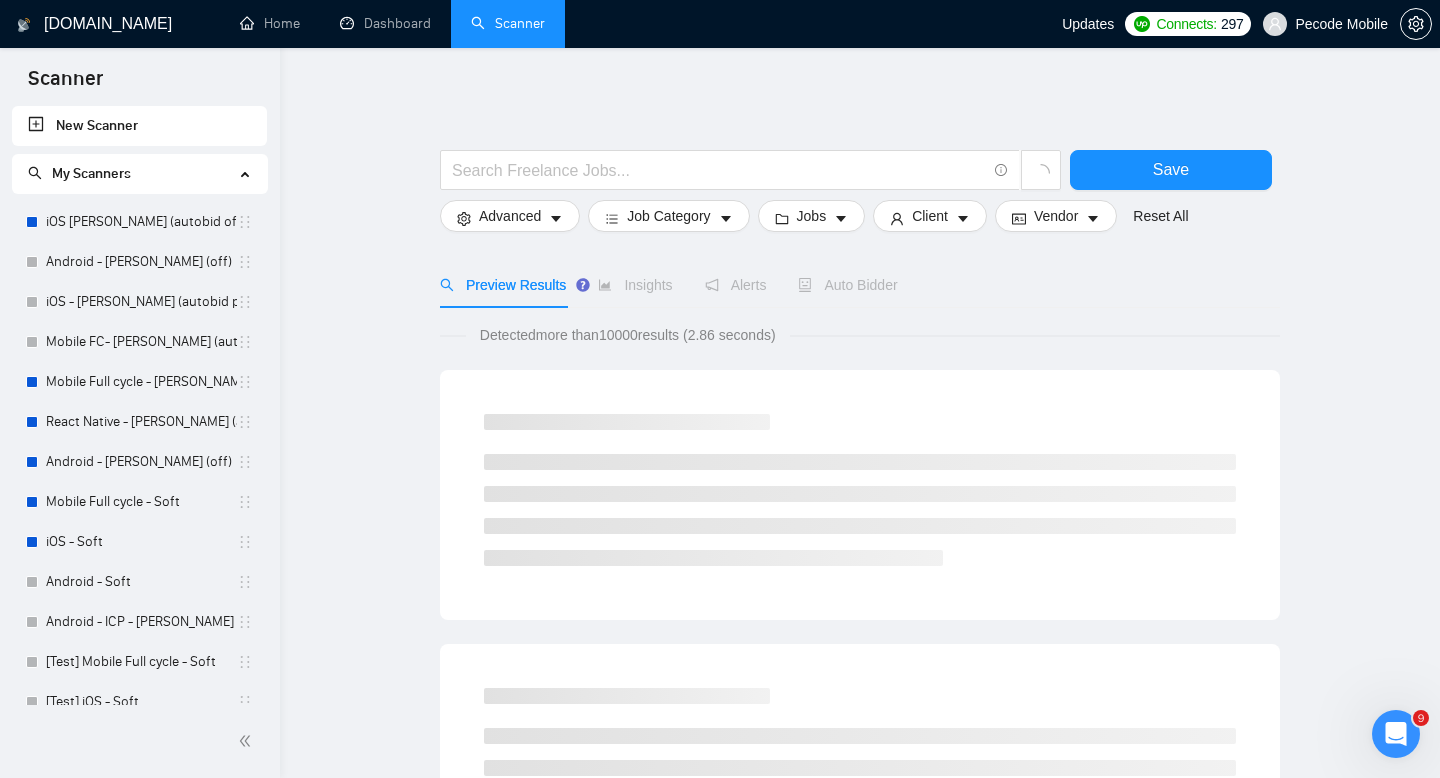 click on "My Scanners" at bounding box center (131, 174) 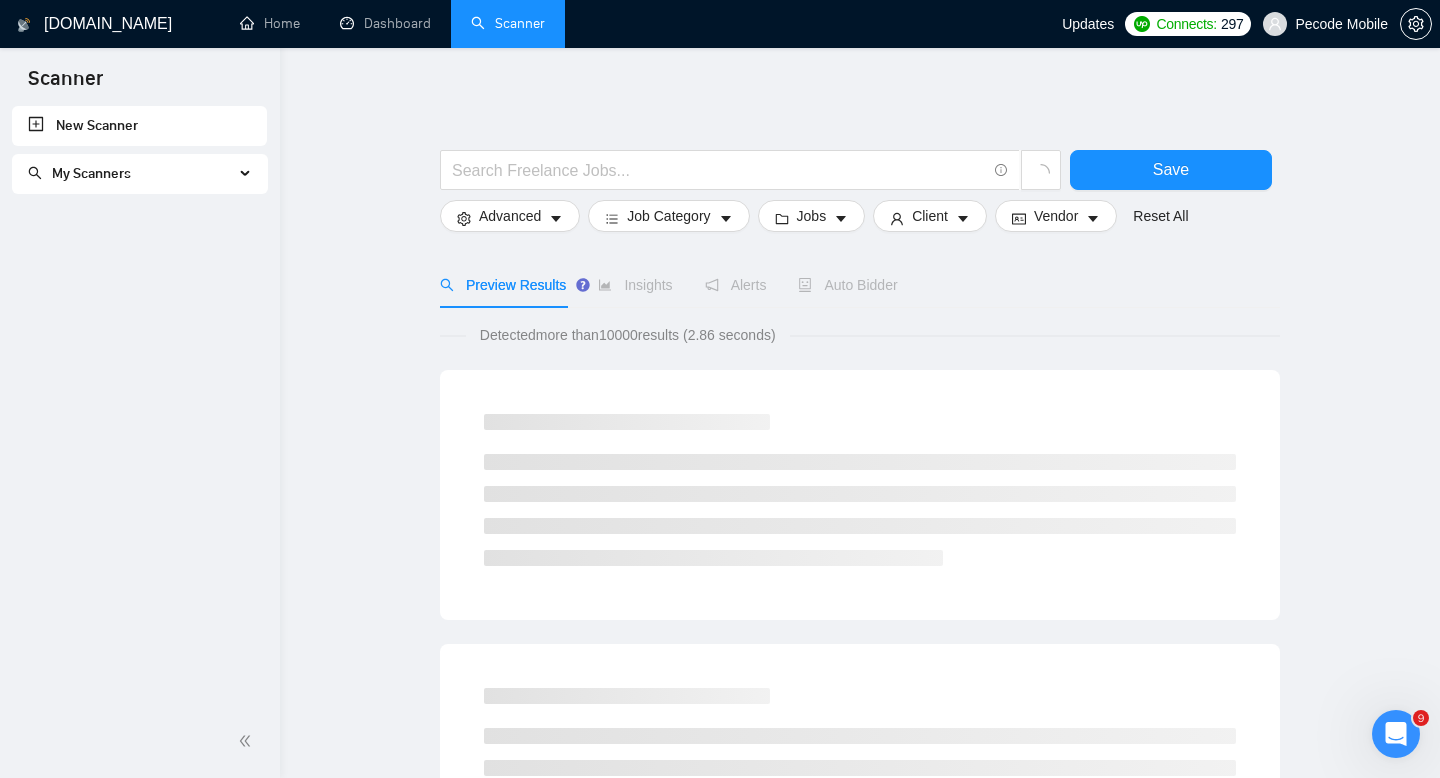 click on "My Scanners" at bounding box center [131, 174] 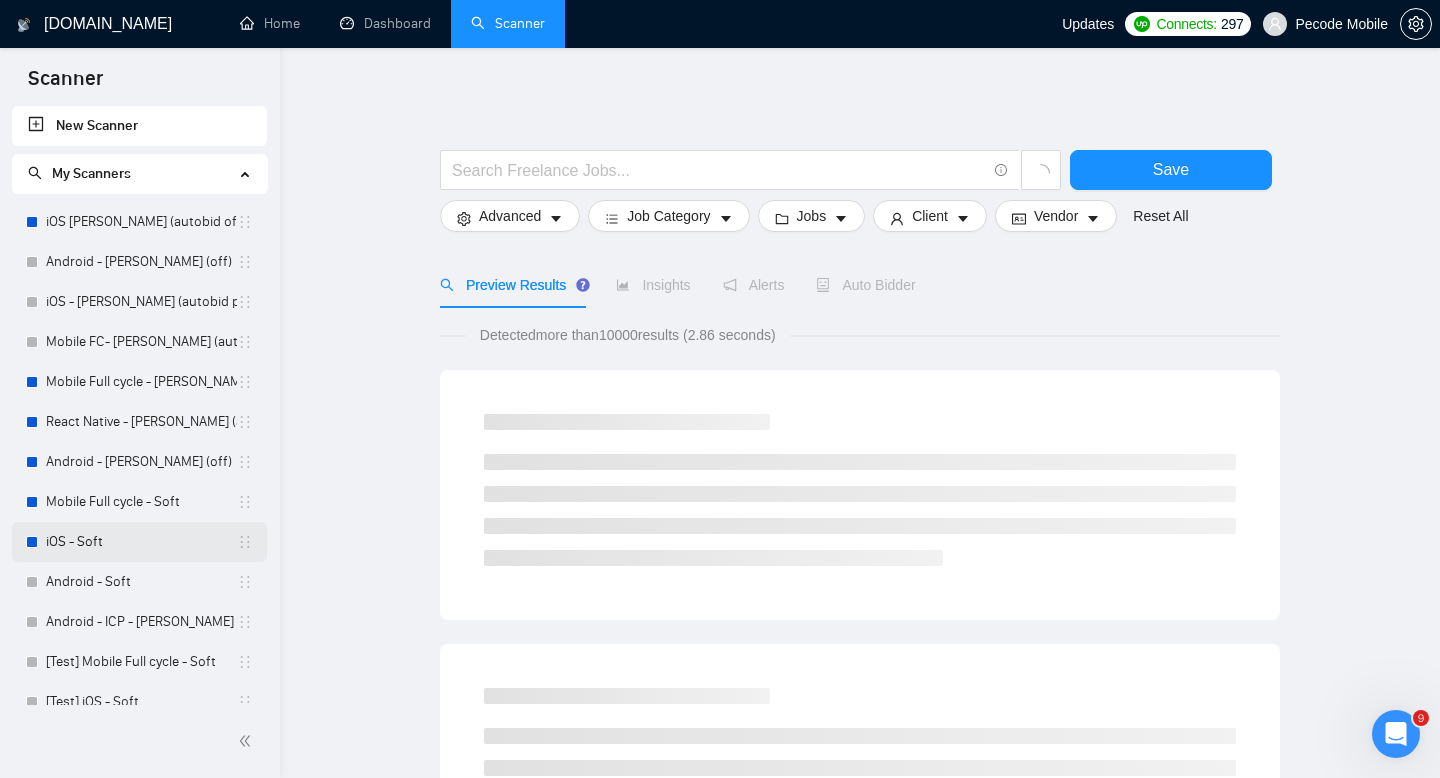 scroll, scrollTop: 177, scrollLeft: 0, axis: vertical 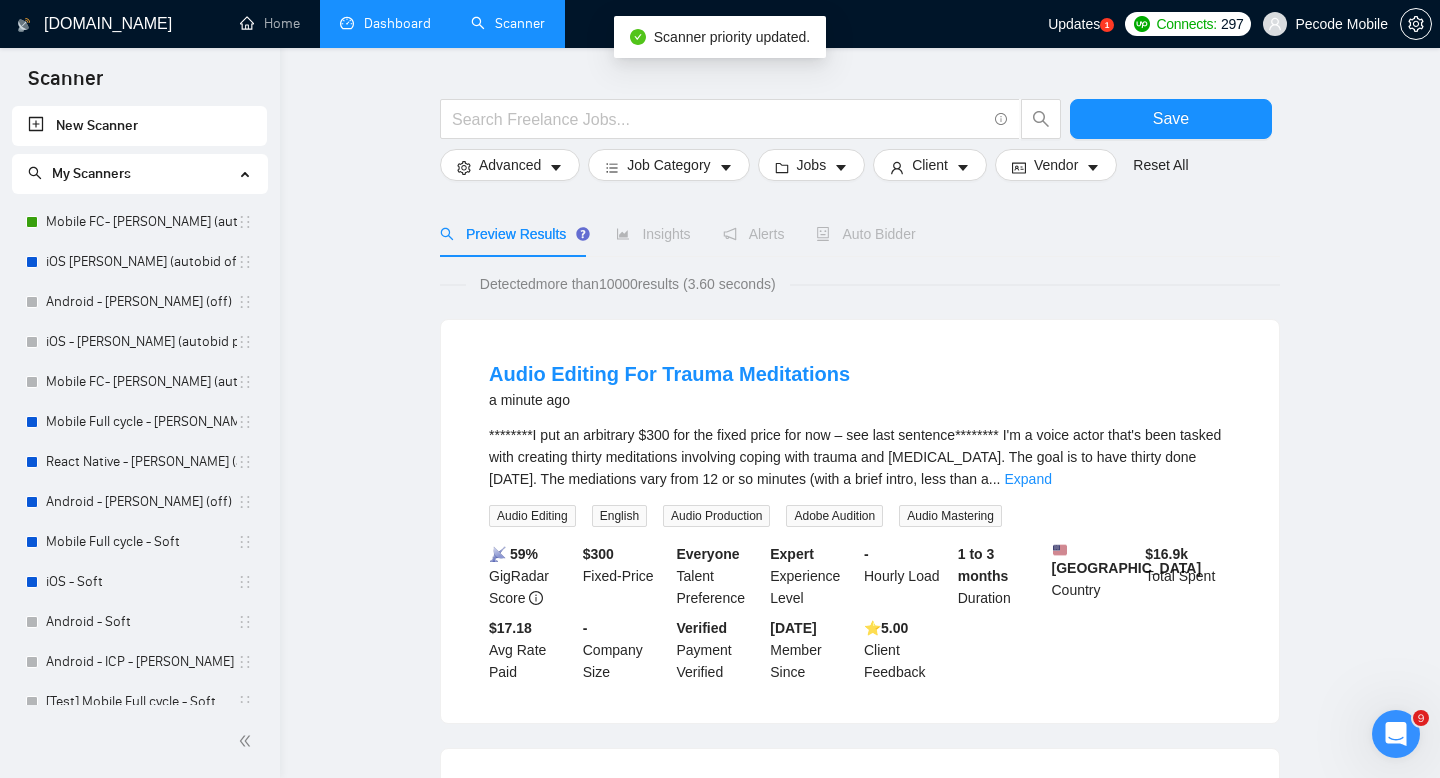 click on "Dashboard" at bounding box center (385, 23) 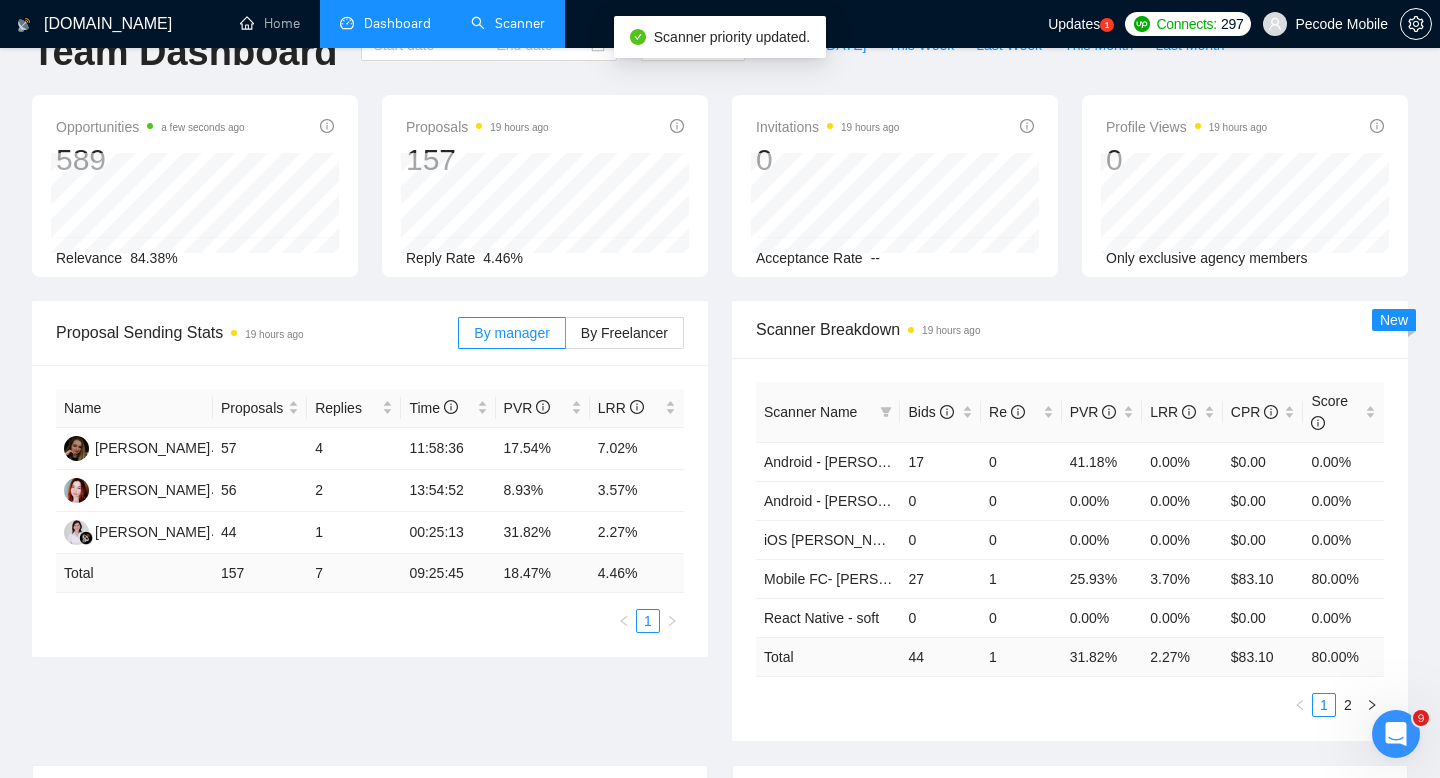 type on "[DATE]" 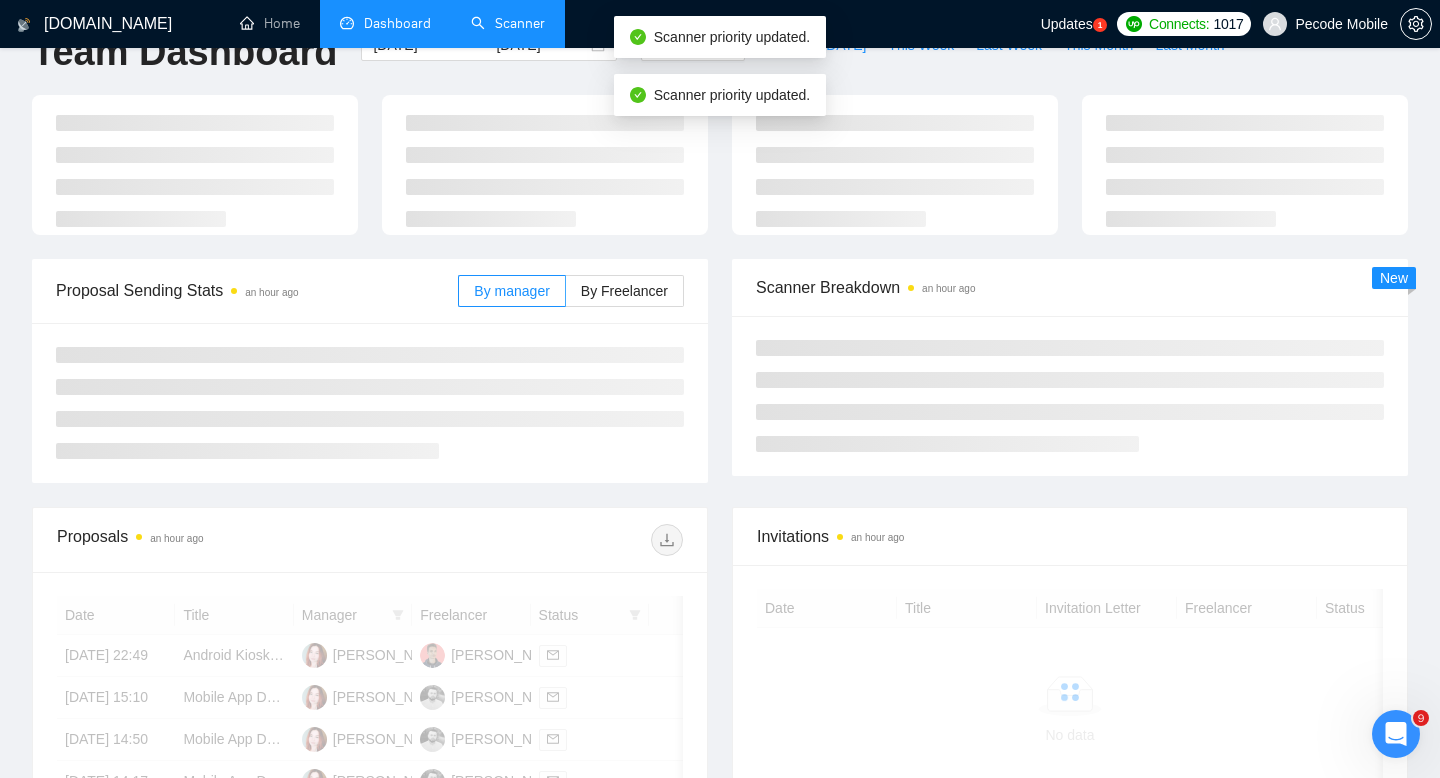 click on "Pecode Mobile" at bounding box center [1341, 24] 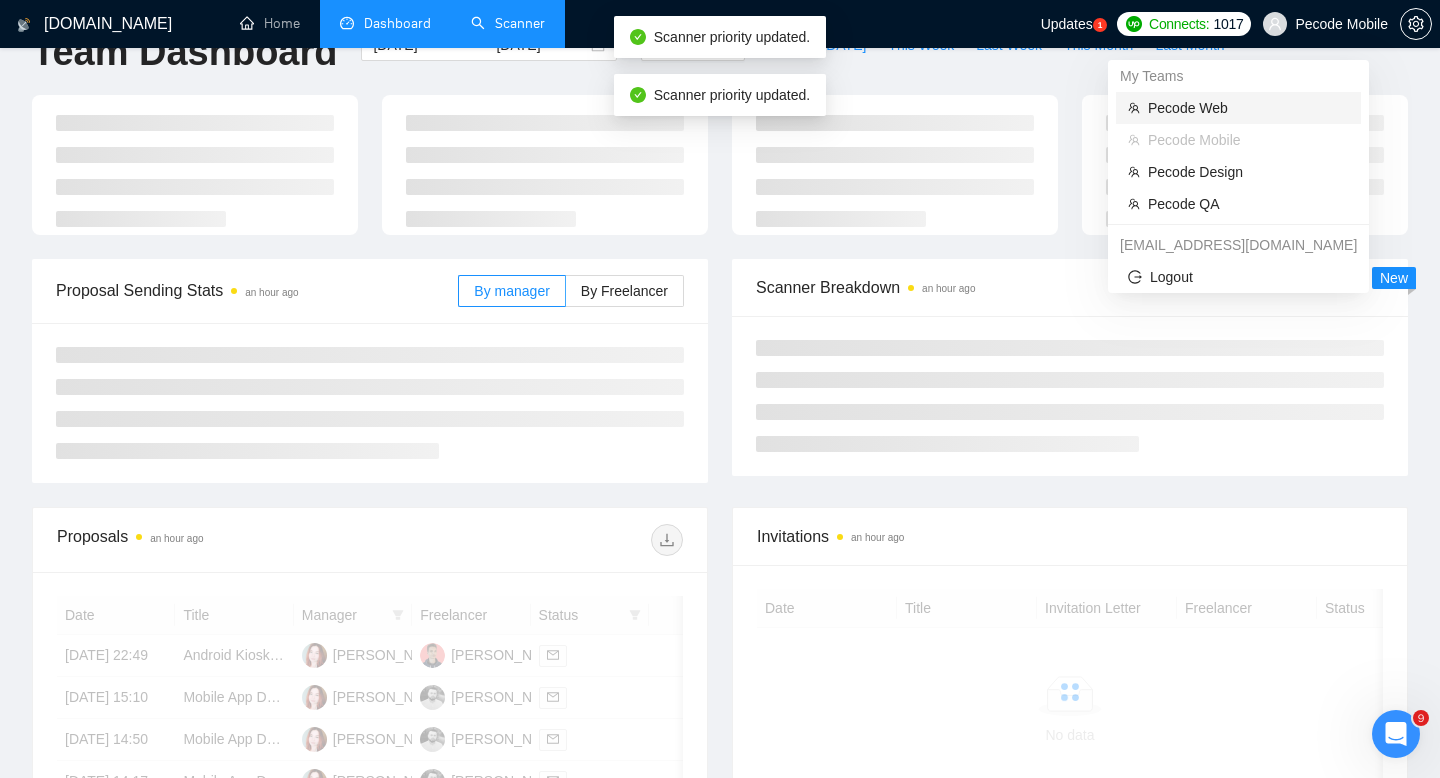 click on "Pecode Web" at bounding box center (1248, 108) 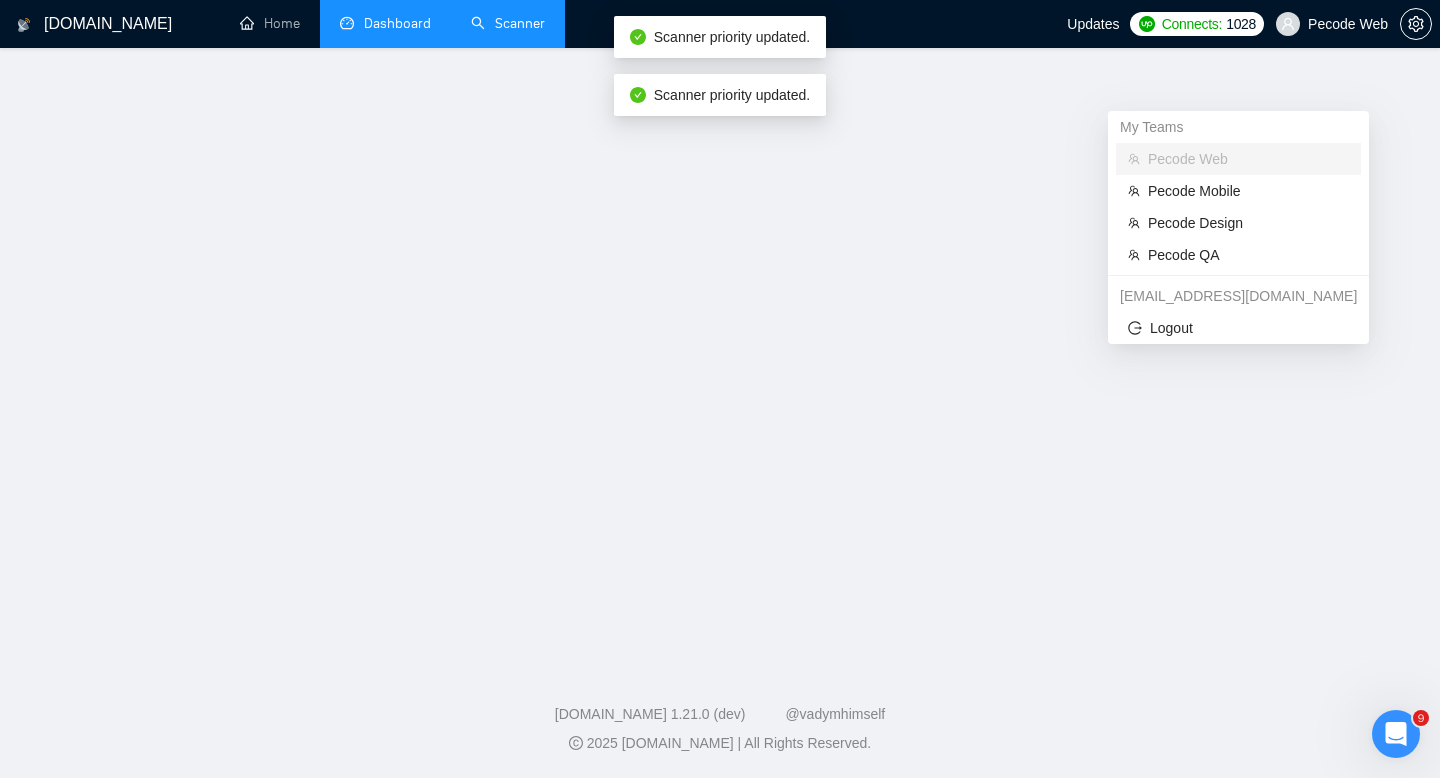 scroll, scrollTop: 0, scrollLeft: 0, axis: both 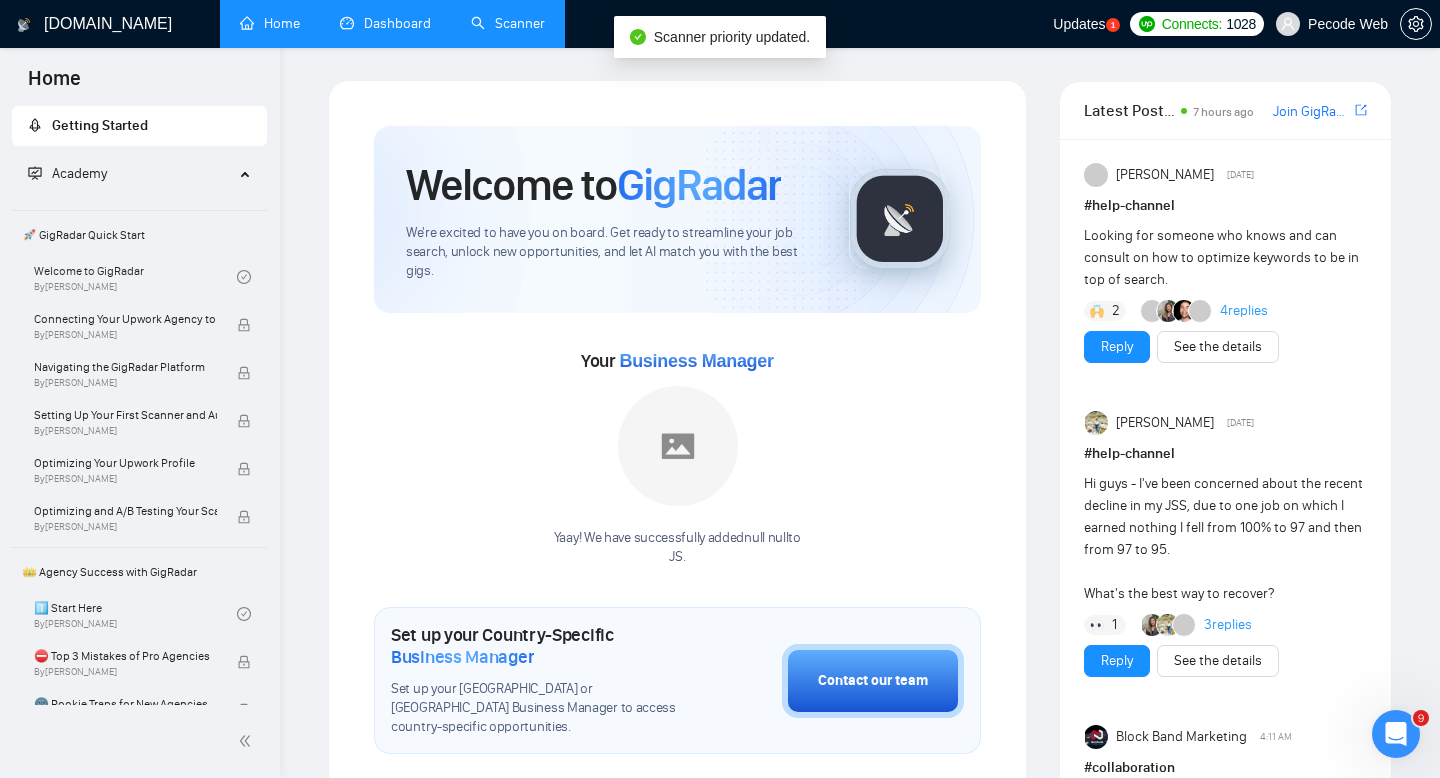 click on "Dashboard" at bounding box center (385, 23) 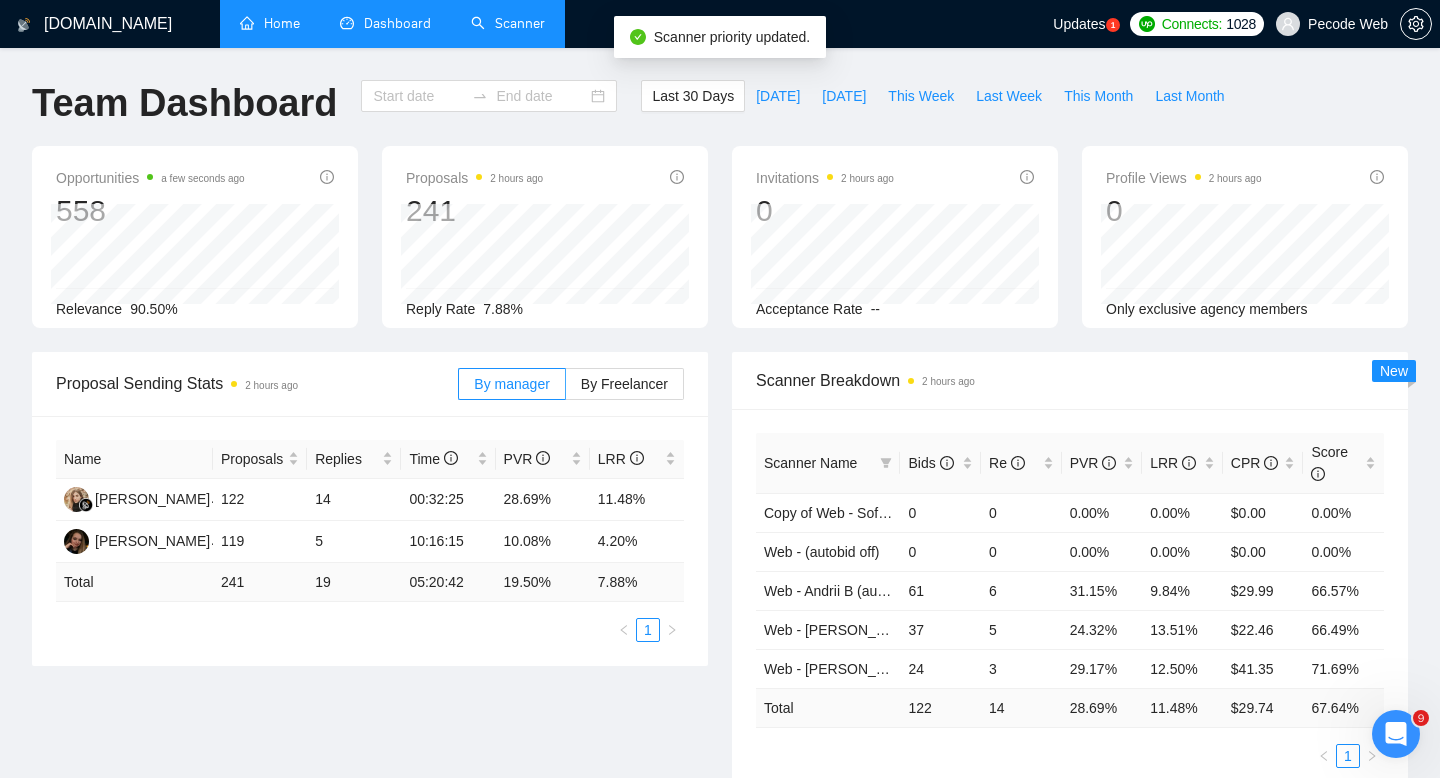 type on "[DATE]" 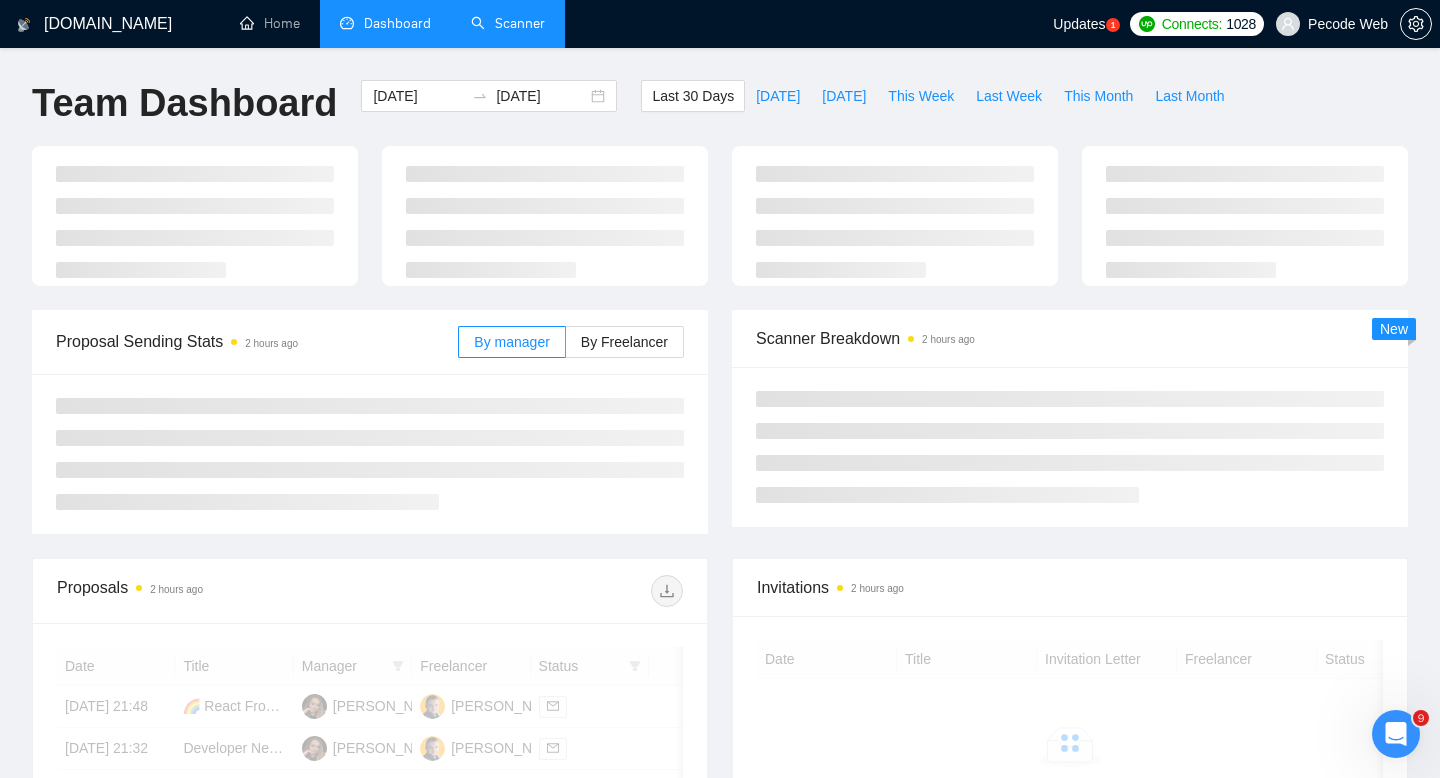 click on "Scanner" at bounding box center [508, 23] 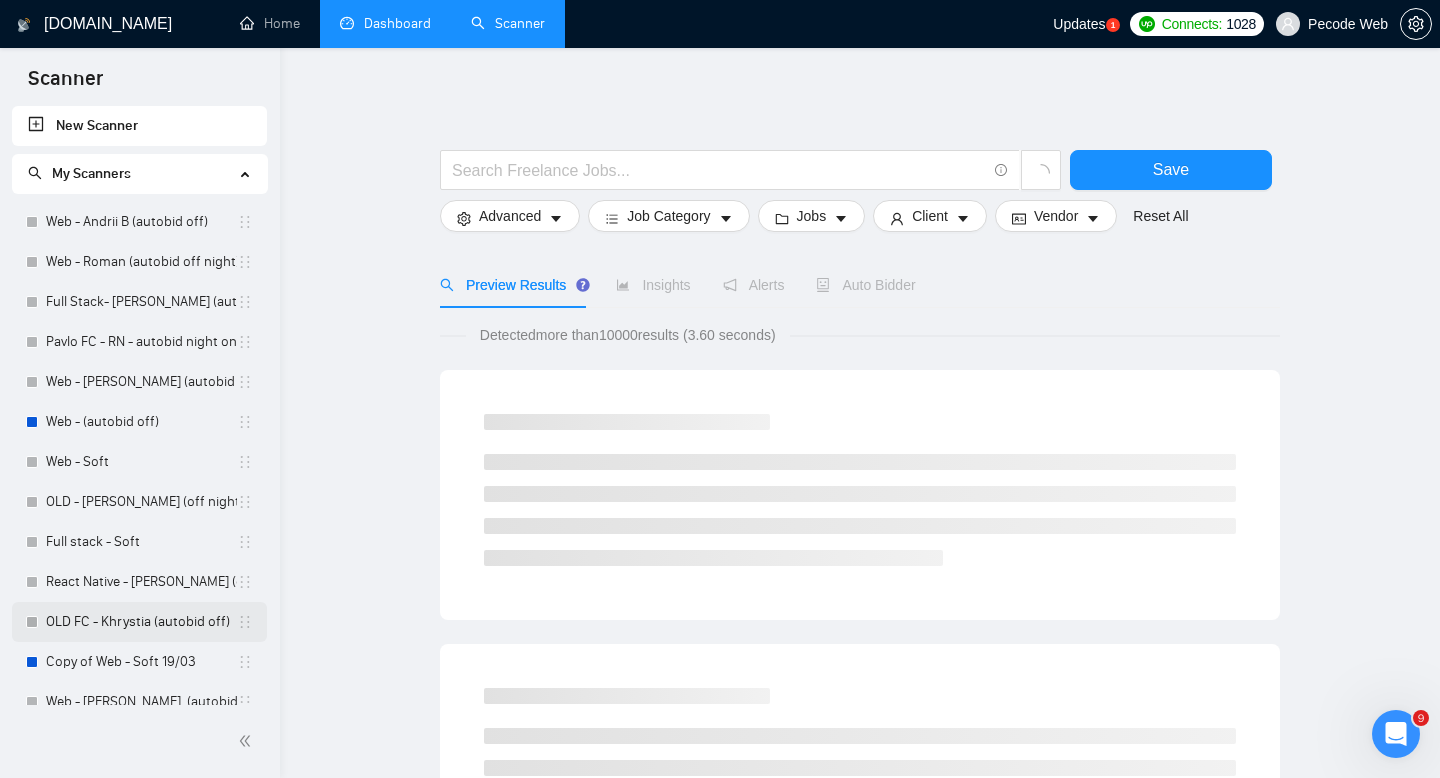 scroll, scrollTop: 297, scrollLeft: 0, axis: vertical 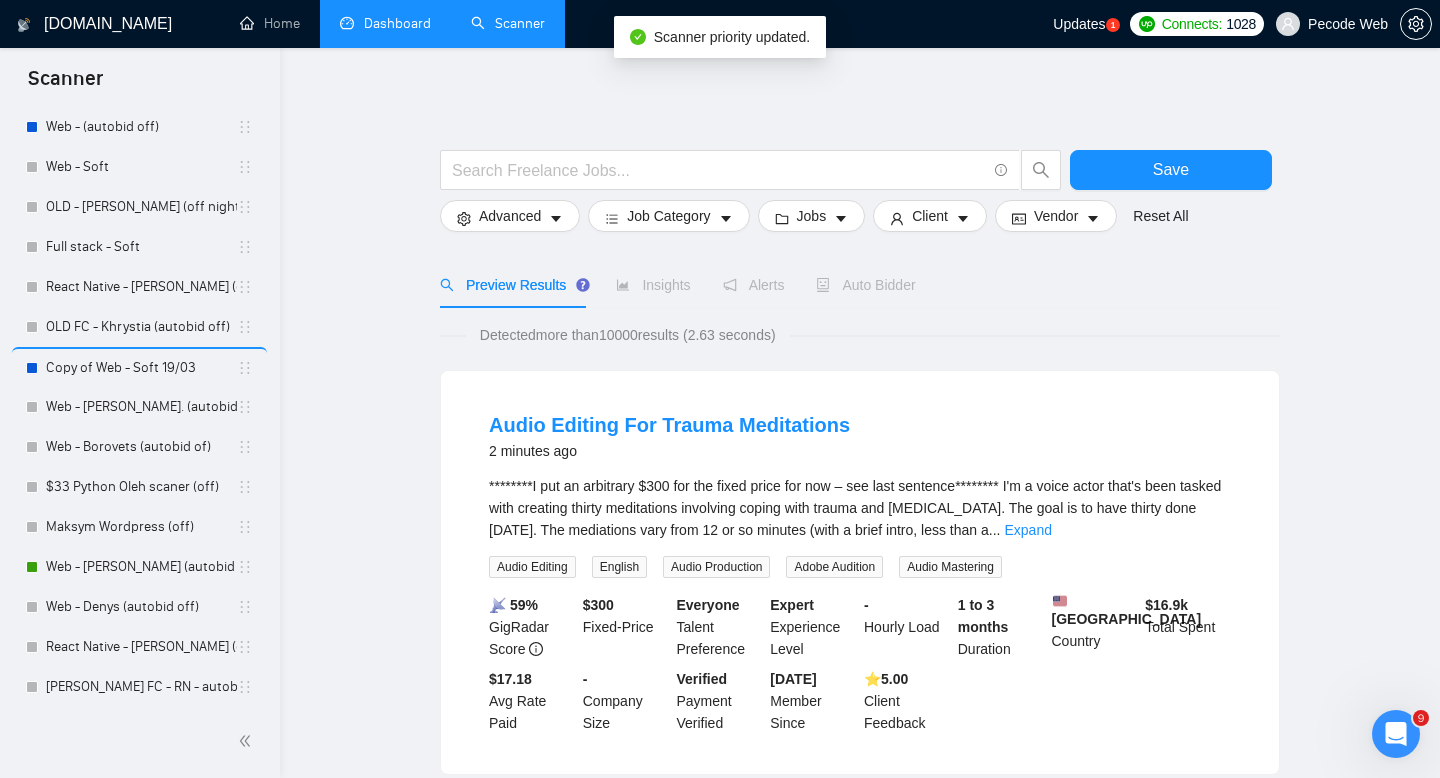 click on "[DOMAIN_NAME] Home Dashboard Scanner Updates
1
Connects: 1028 Pecode Web Save Advanced   Job Category   Jobs   Client   Vendor   Reset All Preview Results Insights Alerts Auto Bidder Detected  more than   10000  results   (2.63 seconds) Audio Editing For Trauma Meditations 2 minutes ago ********I put an arbitrary $300 for the fixed price for now – see last sentence********
I'm a voice actor that's been tasked with creating thirty meditations involving coping with trauma and [MEDICAL_DATA]. The goal is to have thirty done [DATE].
The mediations vary from 12 or so minutes (with a brief intro, less than a  ... Expand Audio Editing English Audio Production Adobe Audition Audio Mastering 📡   59% GigRadar Score   $ 300 Fixed-Price Everyone Talent Preference Expert Experience Level - Hourly Load 1 to 3 months Duration   [GEOGRAPHIC_DATA] Country $ 16.9k Total Spent $17.18 Avg Rate Paid - Company Size Verified Payment Verified [DATE] ⭐️  ..." at bounding box center [860, 1376] 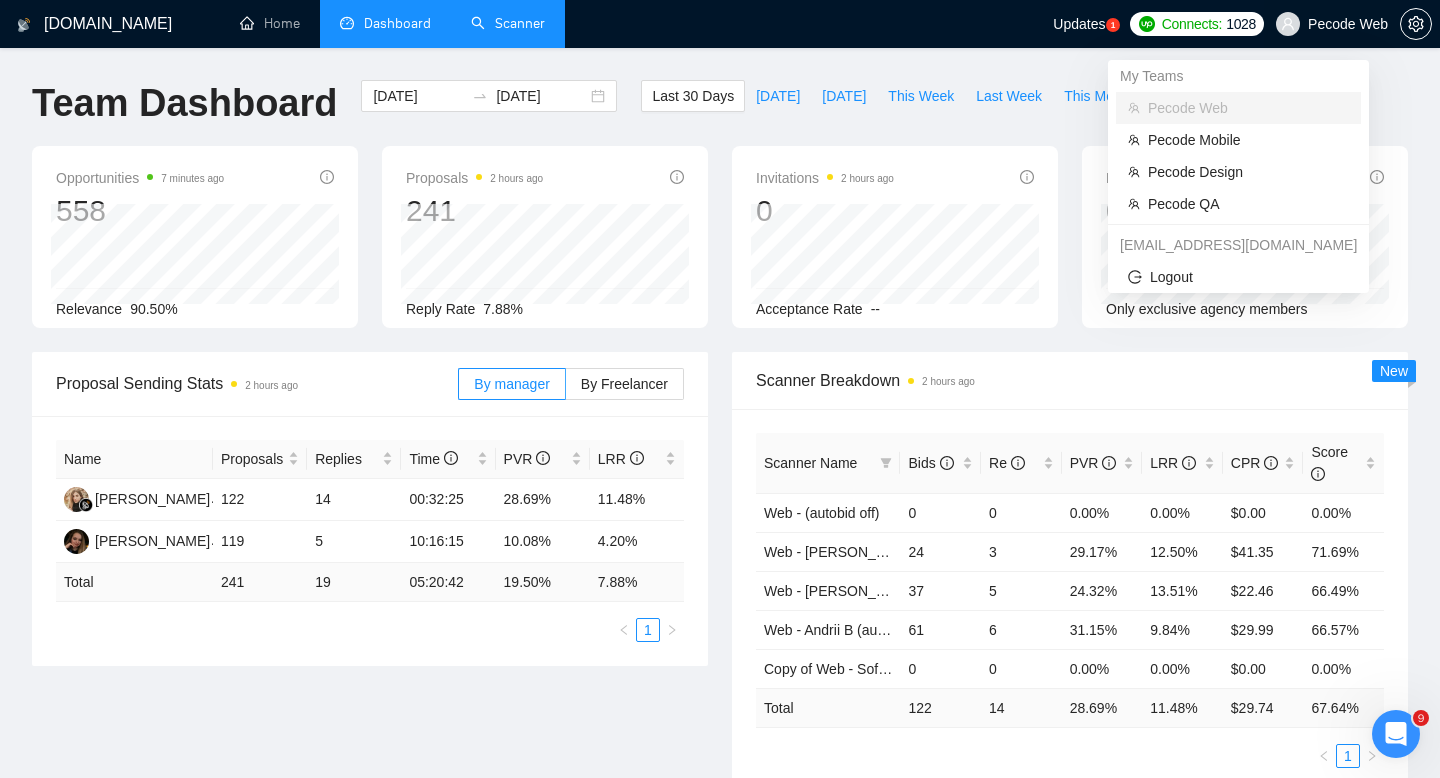 click on "Pecode Web" at bounding box center [1348, 24] 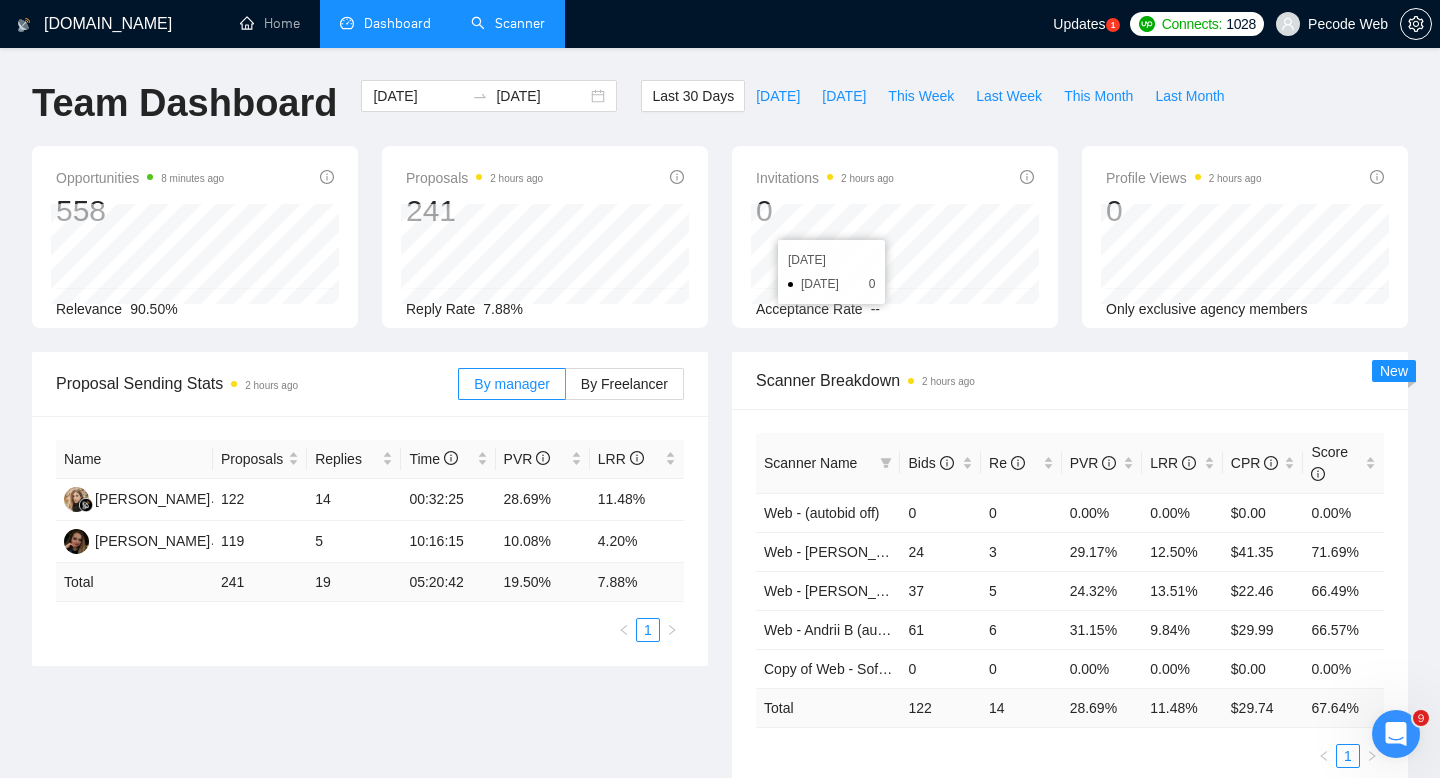 click on "Scanner" at bounding box center [508, 23] 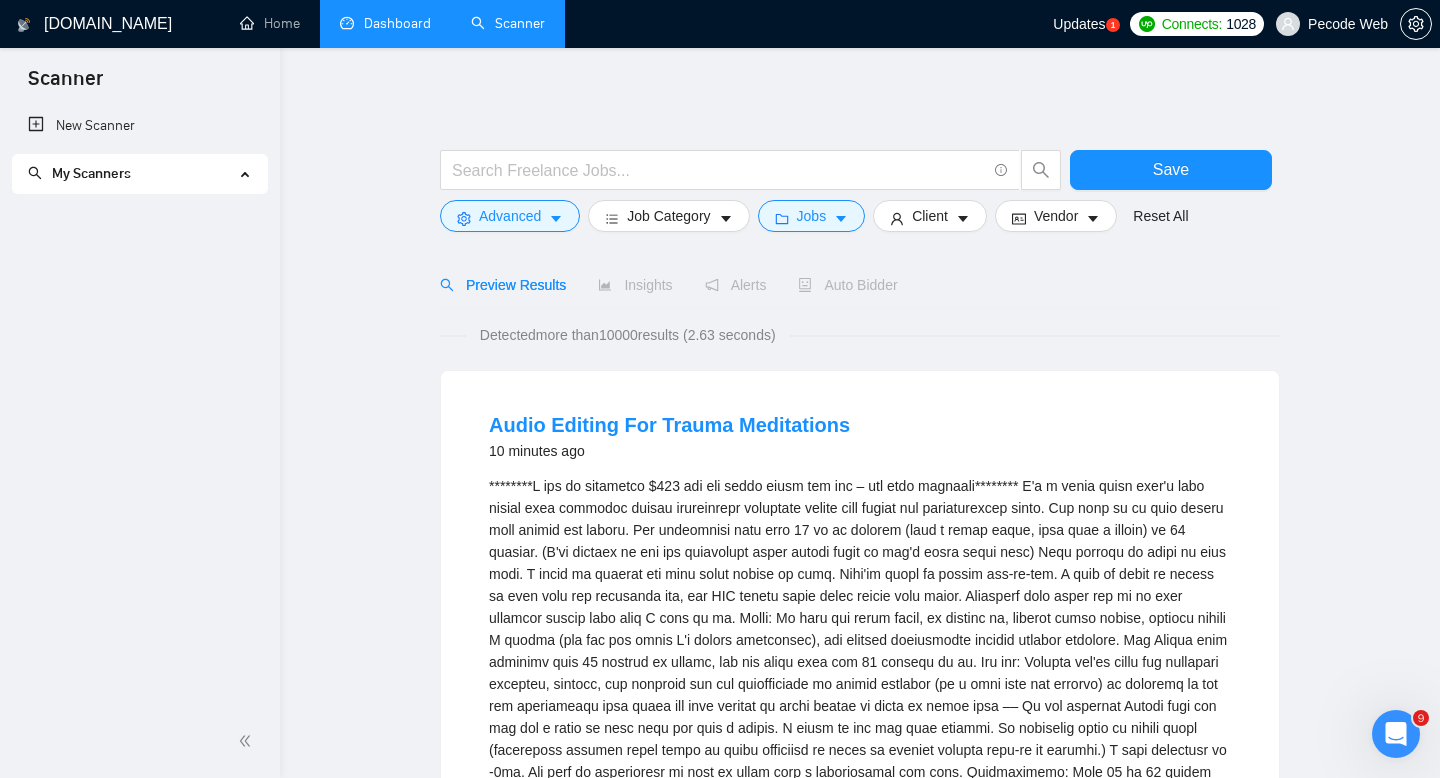 drag, startPoint x: 1263, startPoint y: 27, endPoint x: 1280, endPoint y: 28, distance: 17.029387 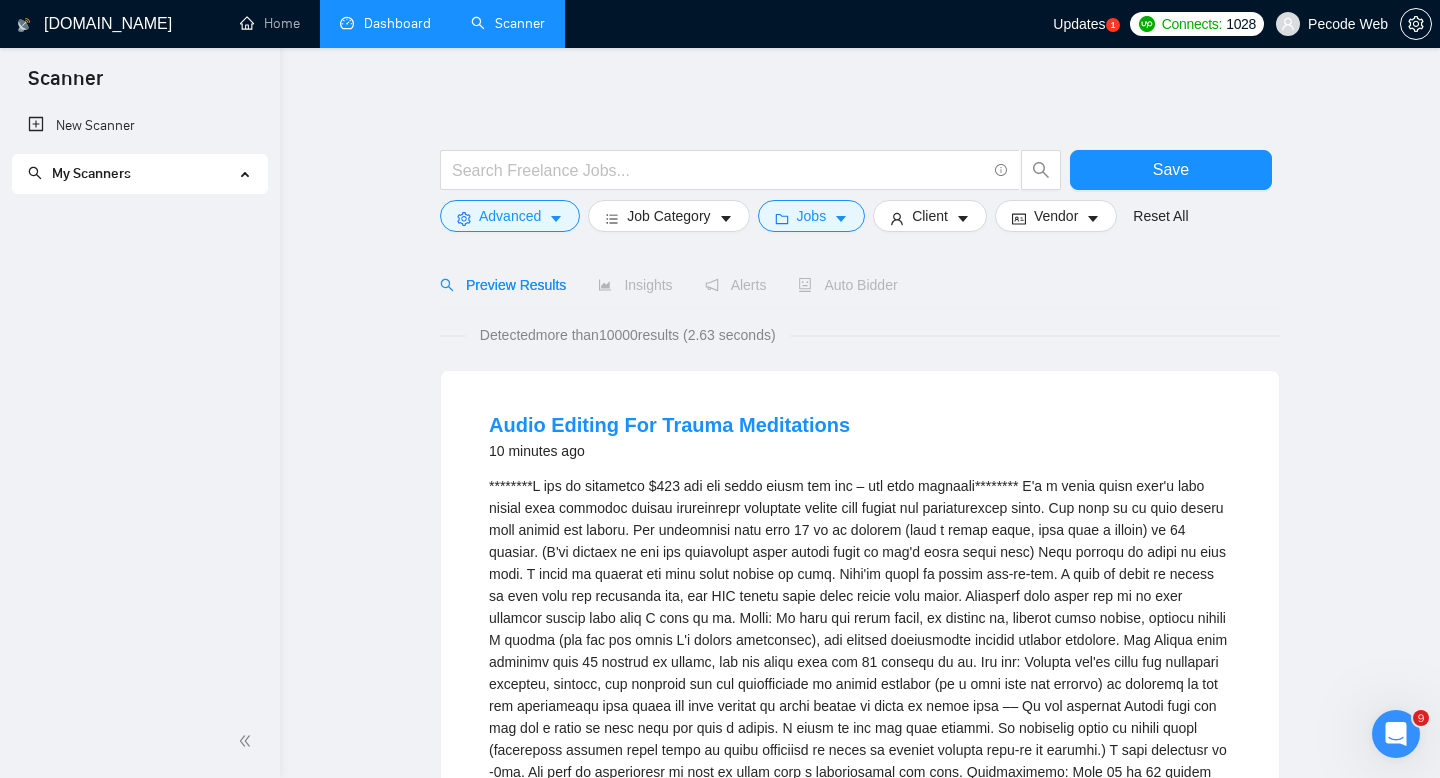 click on "Pecode Web" at bounding box center (1332, 24) 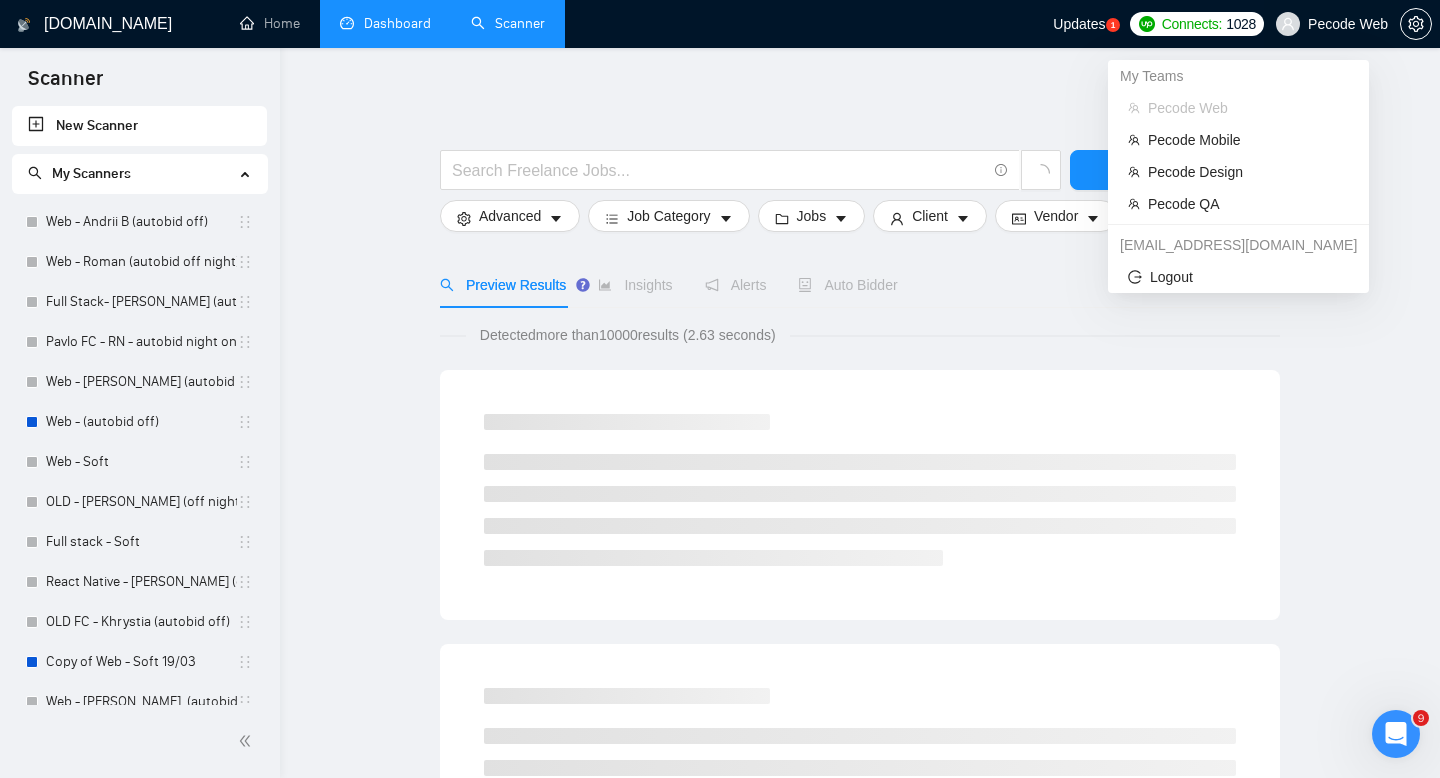 click on "Pecode Web" at bounding box center (1332, 24) 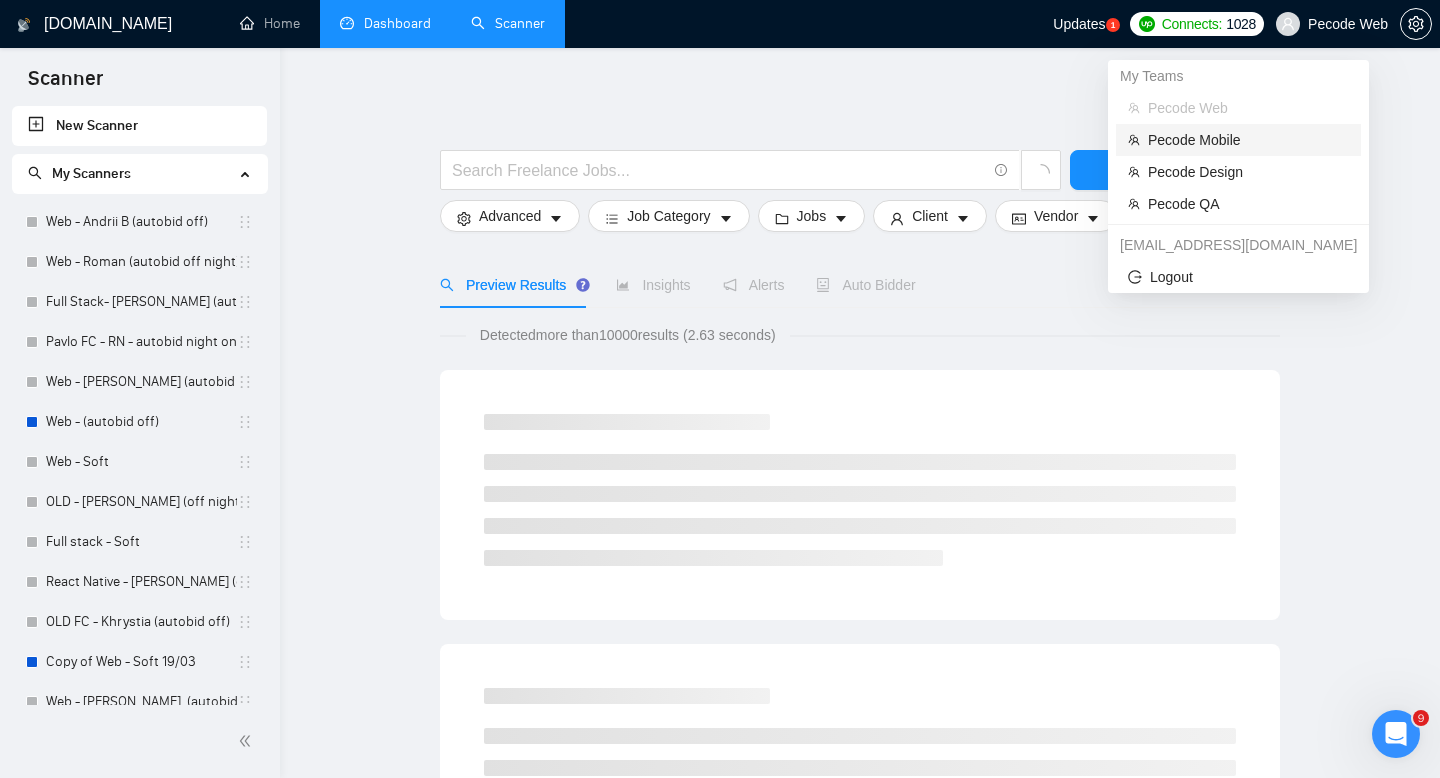 click on "Pecode Mobile" at bounding box center (1248, 140) 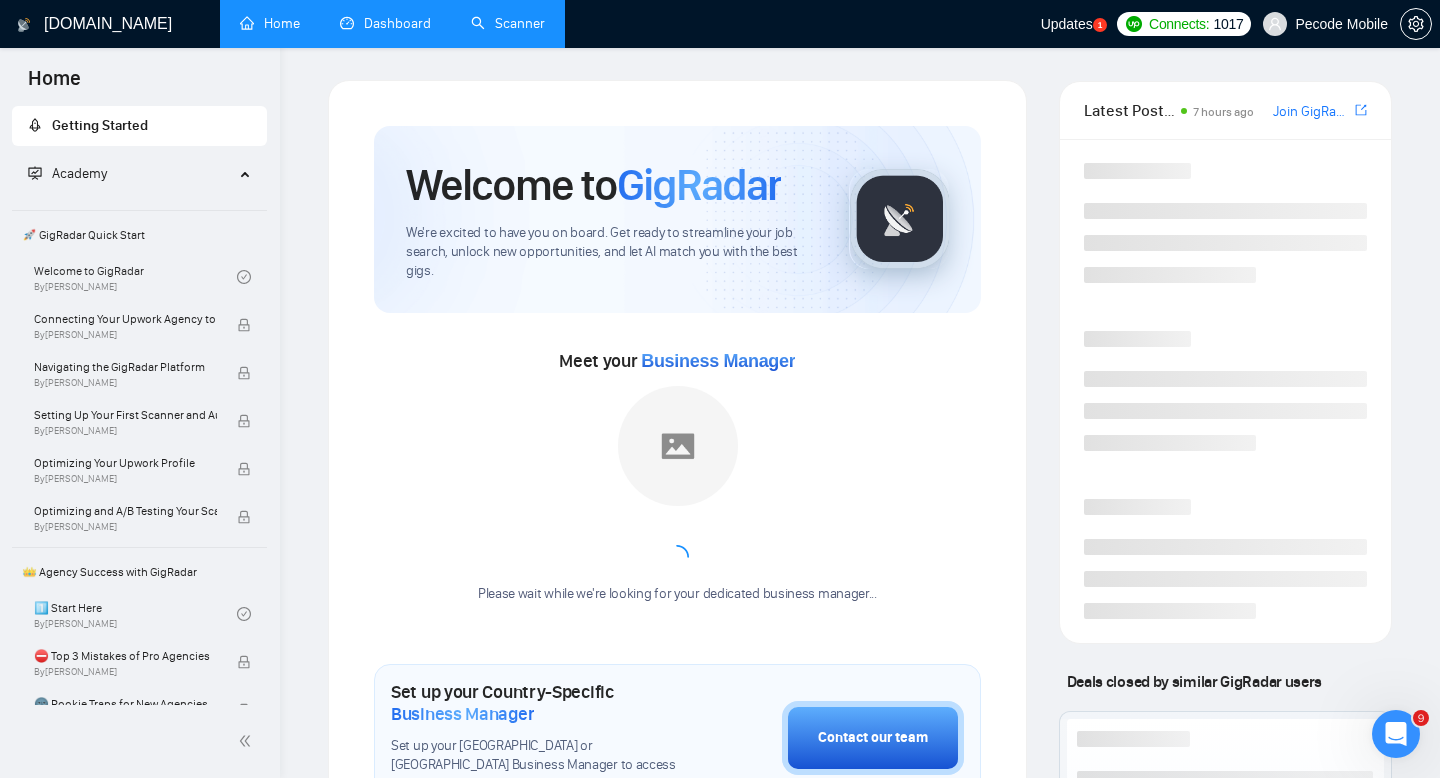 click on "Scanner" at bounding box center (508, 23) 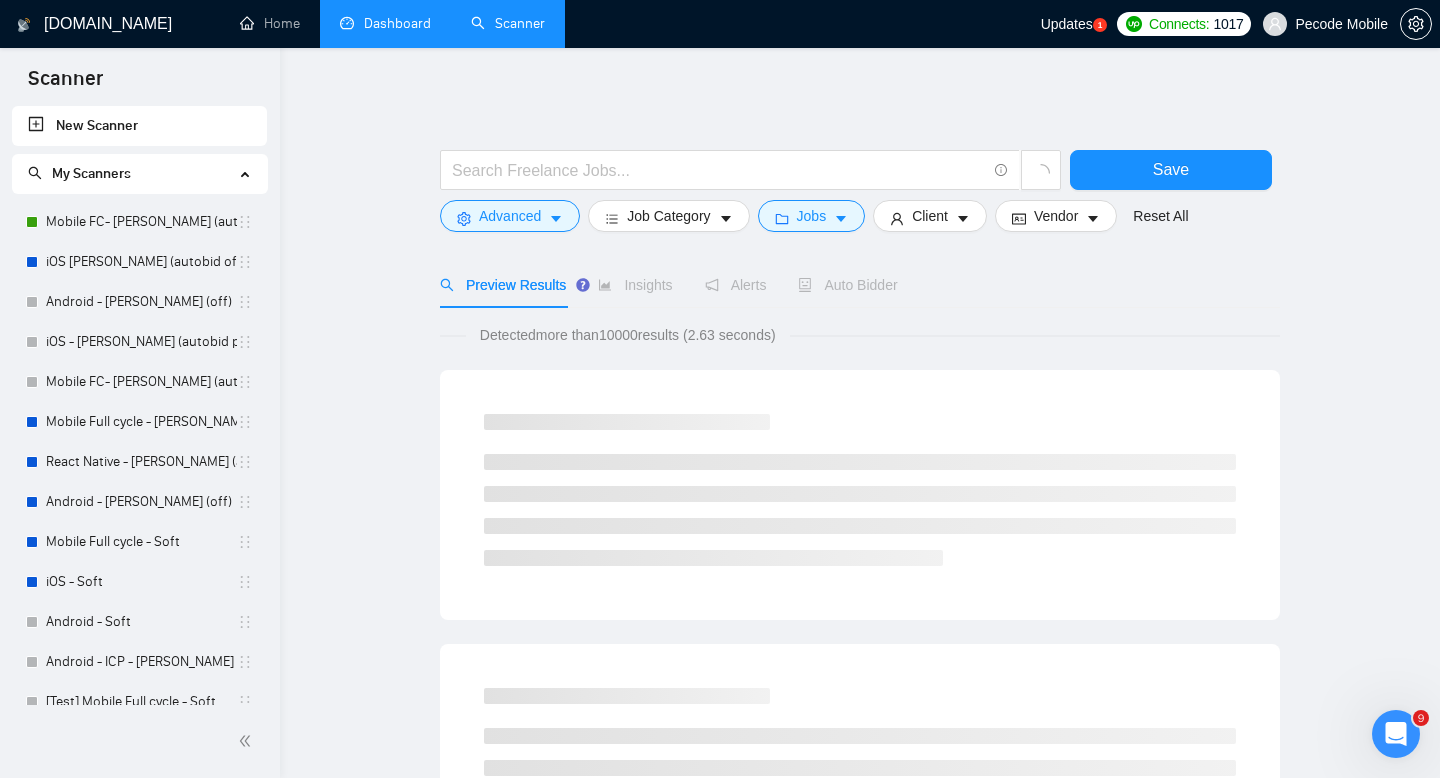 click on "My Scanners" at bounding box center (131, 174) 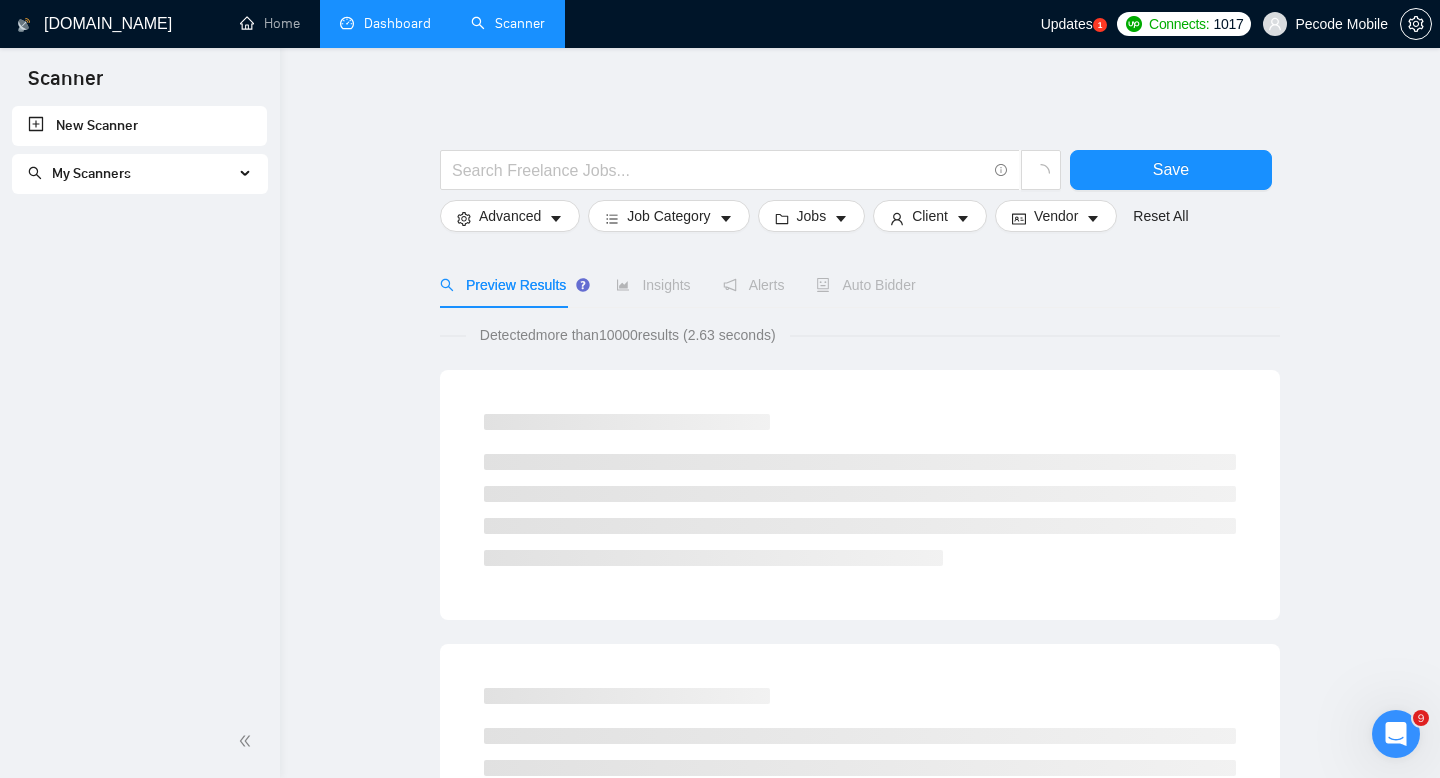 click on "My Scanners" at bounding box center (131, 174) 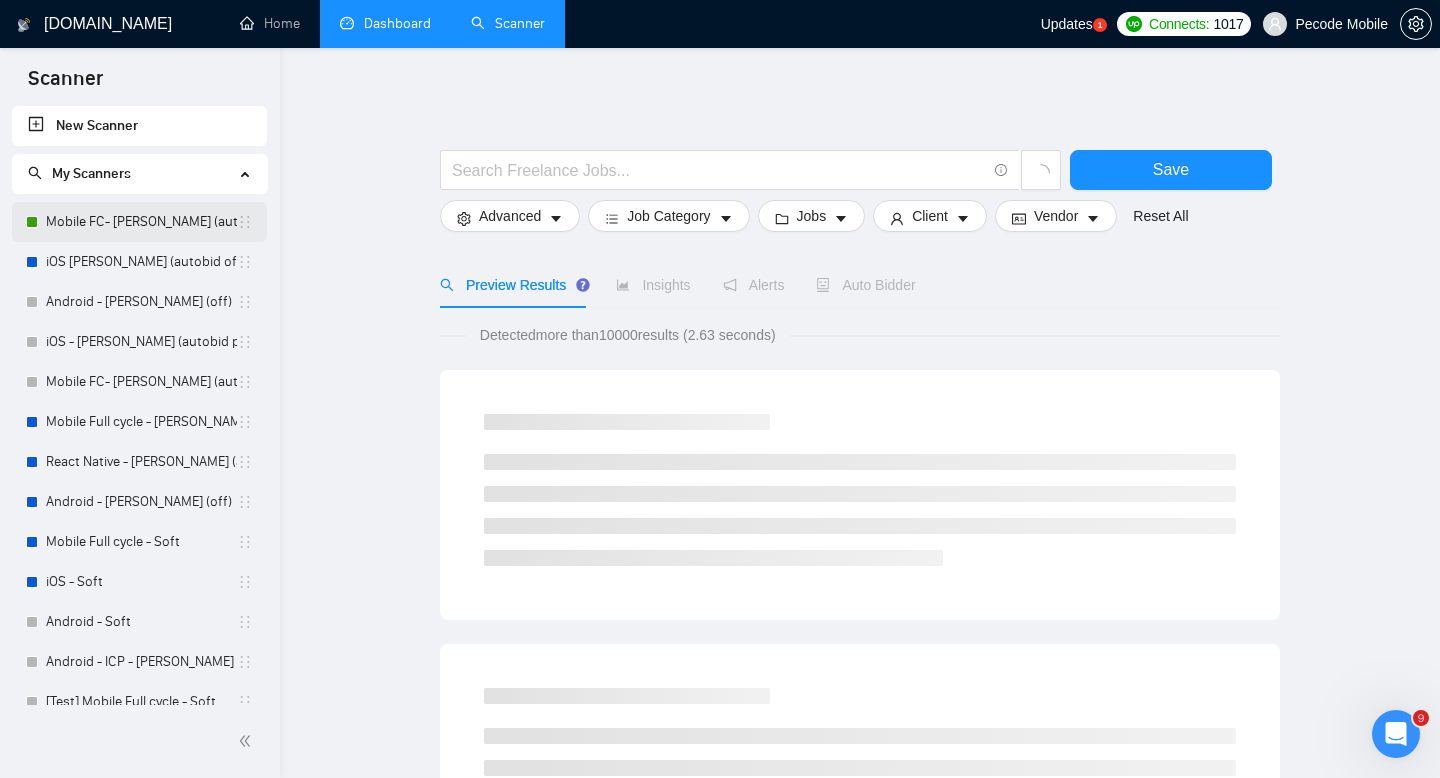 click on "Mobile FC- [PERSON_NAME] (autobid on)" at bounding box center [141, 222] 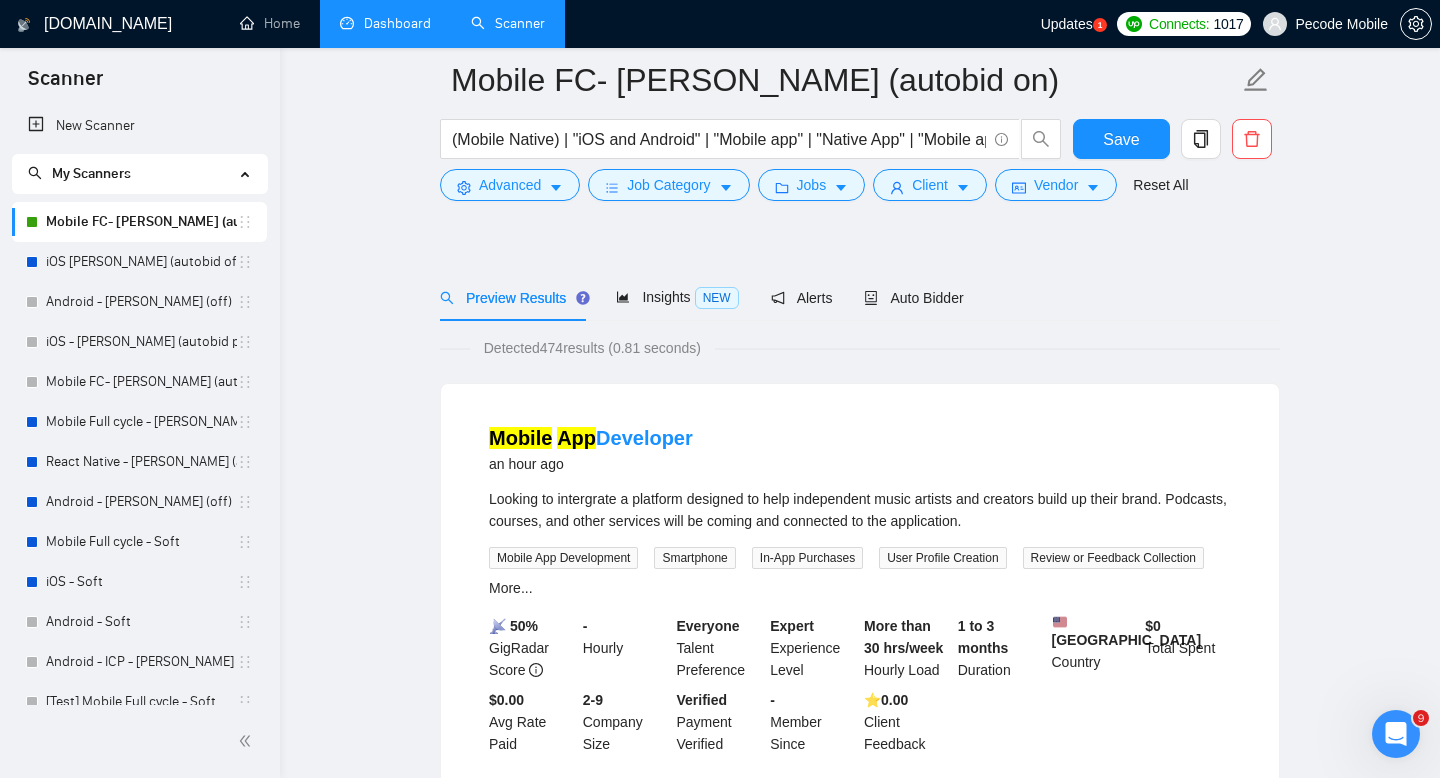 scroll, scrollTop: 0, scrollLeft: 0, axis: both 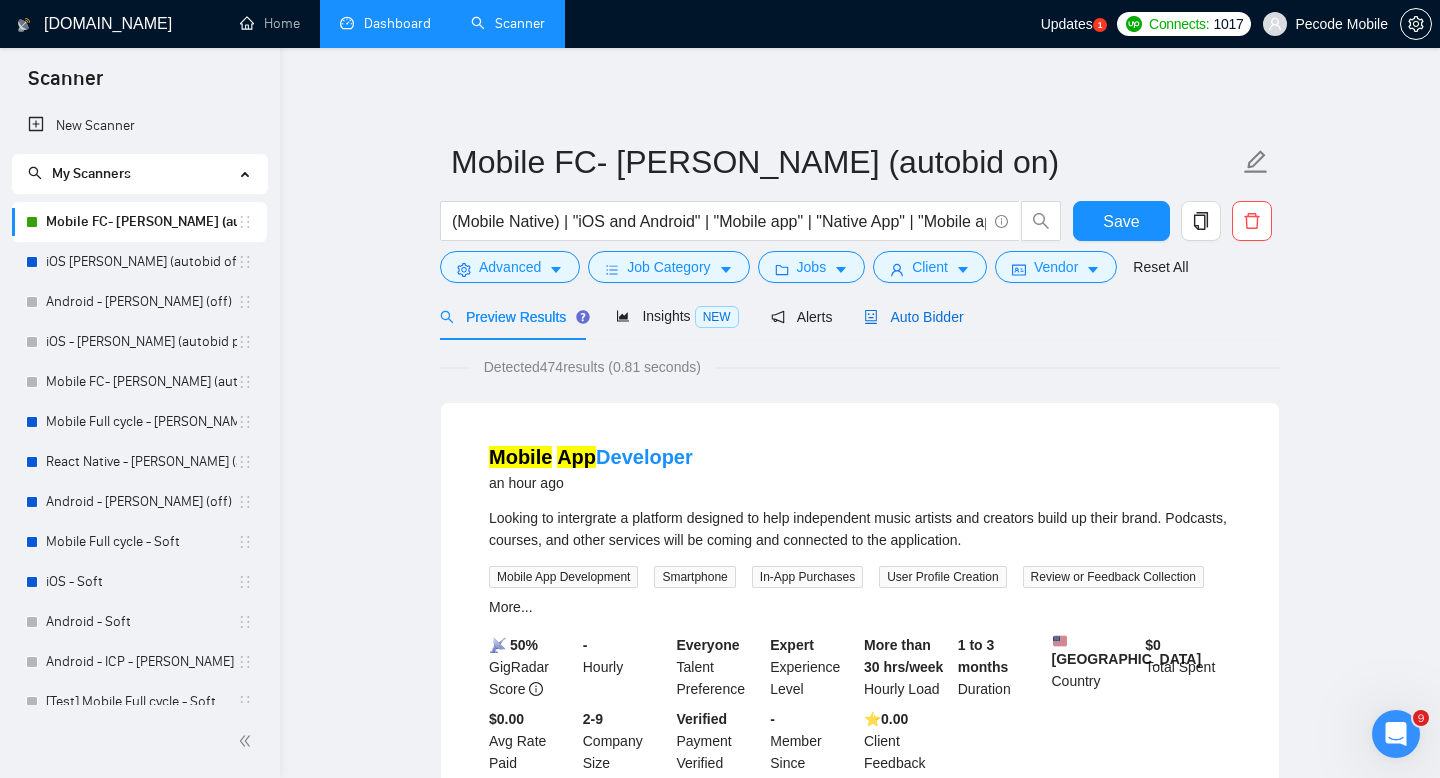 click on "Auto Bidder" at bounding box center [913, 317] 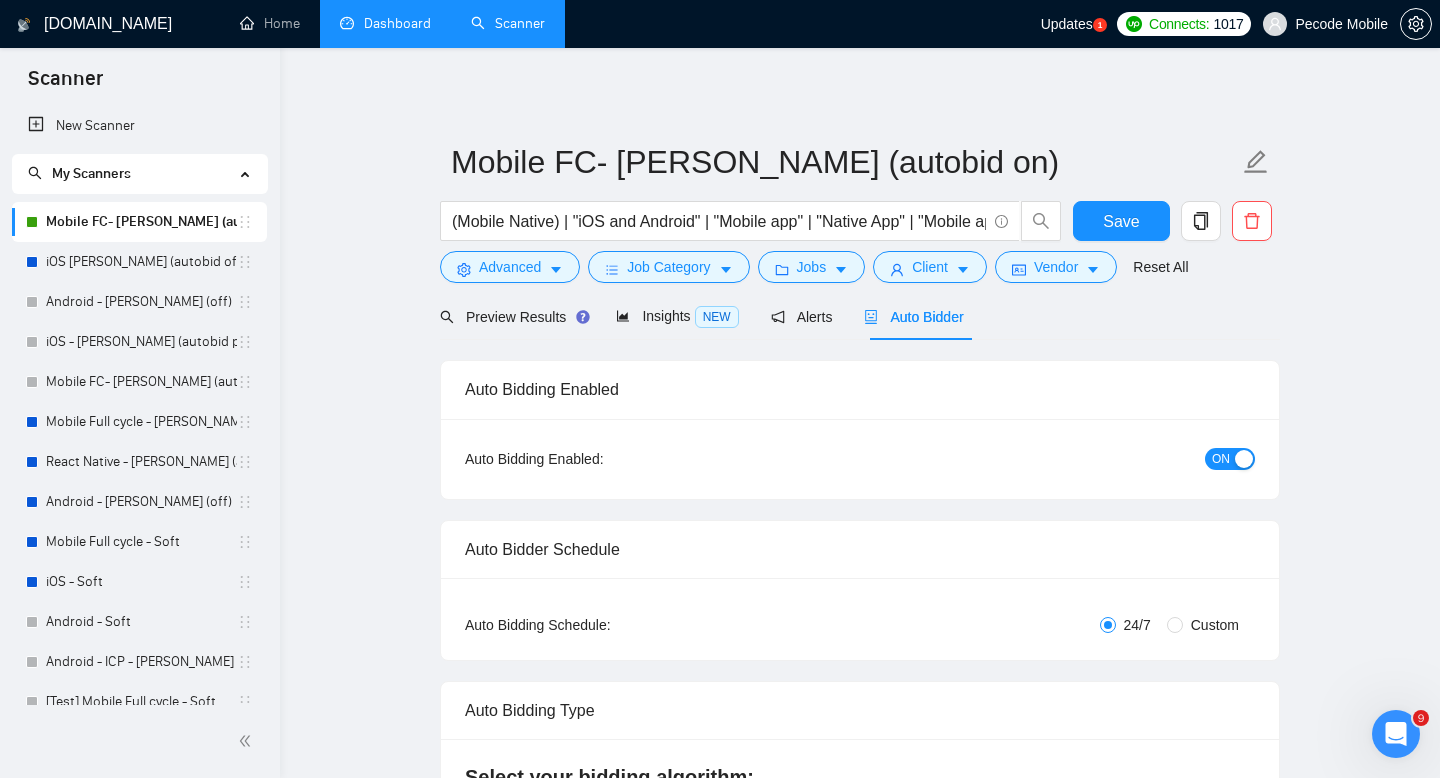 type 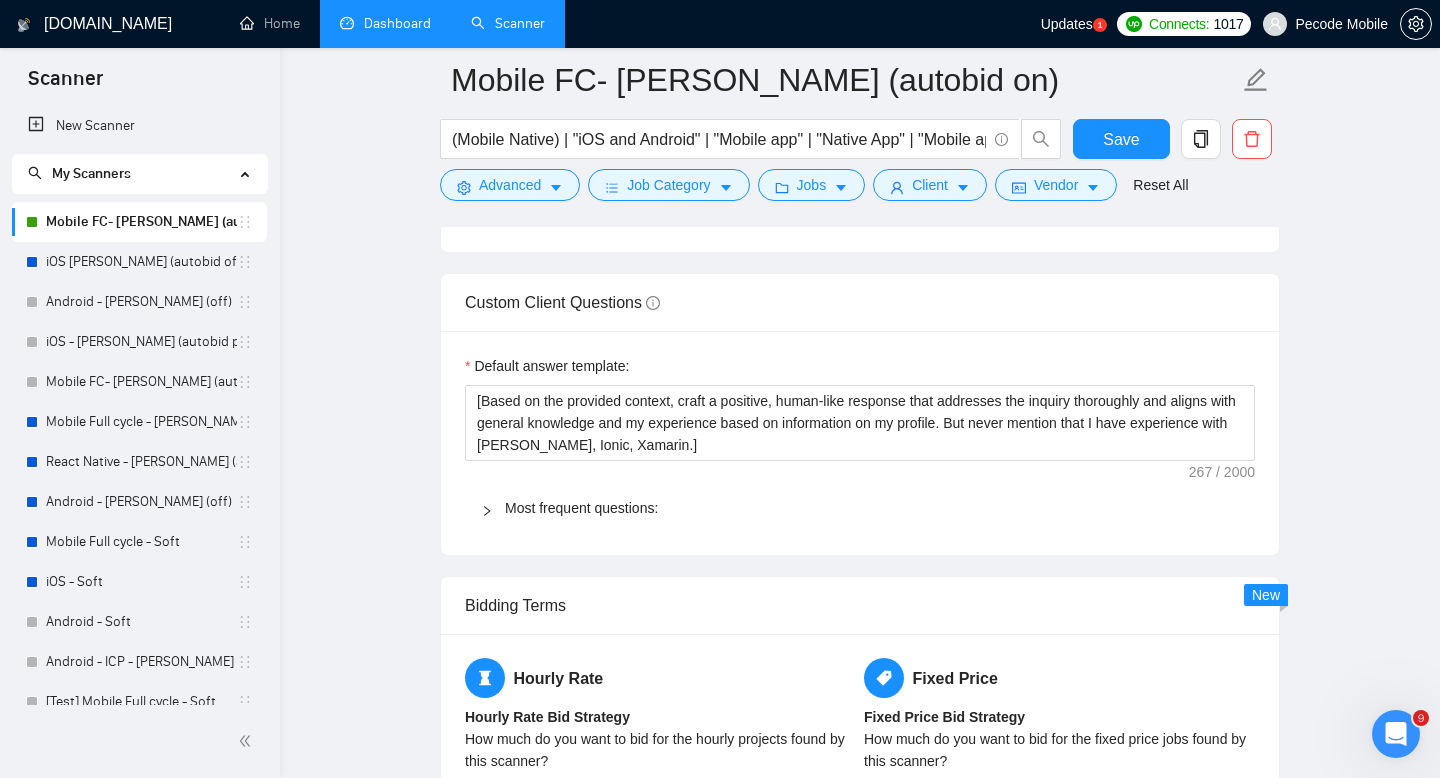 type 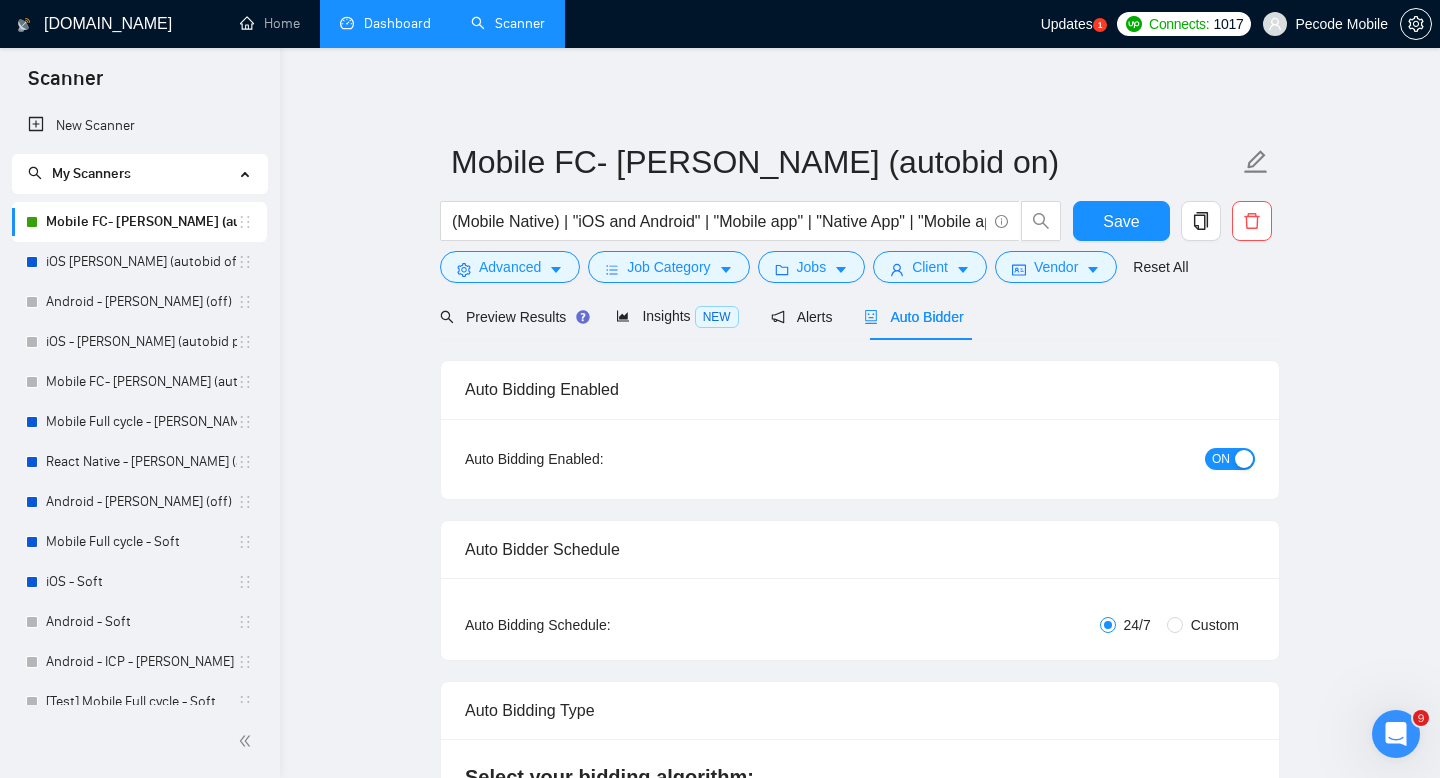 scroll, scrollTop: 82, scrollLeft: 0, axis: vertical 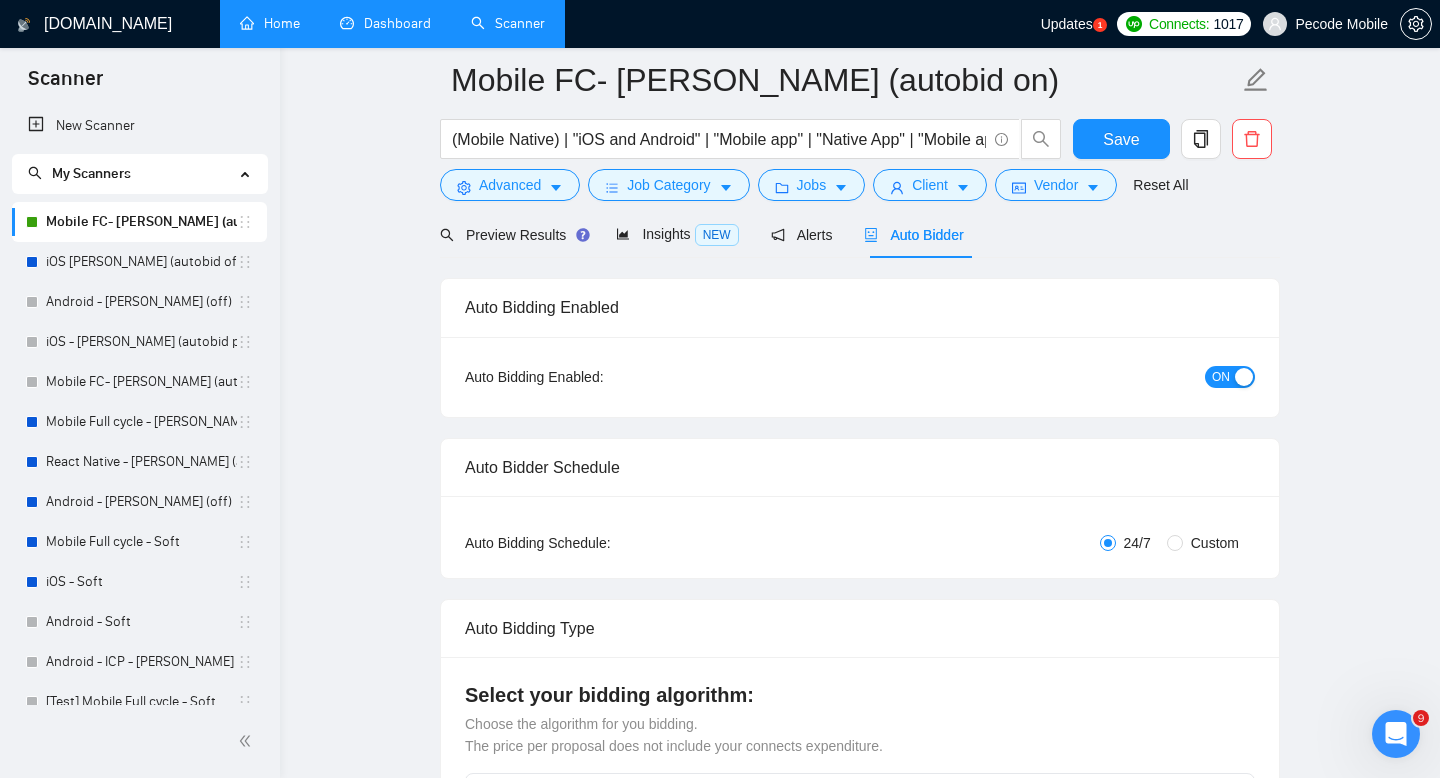 click on "Home" at bounding box center [270, 23] 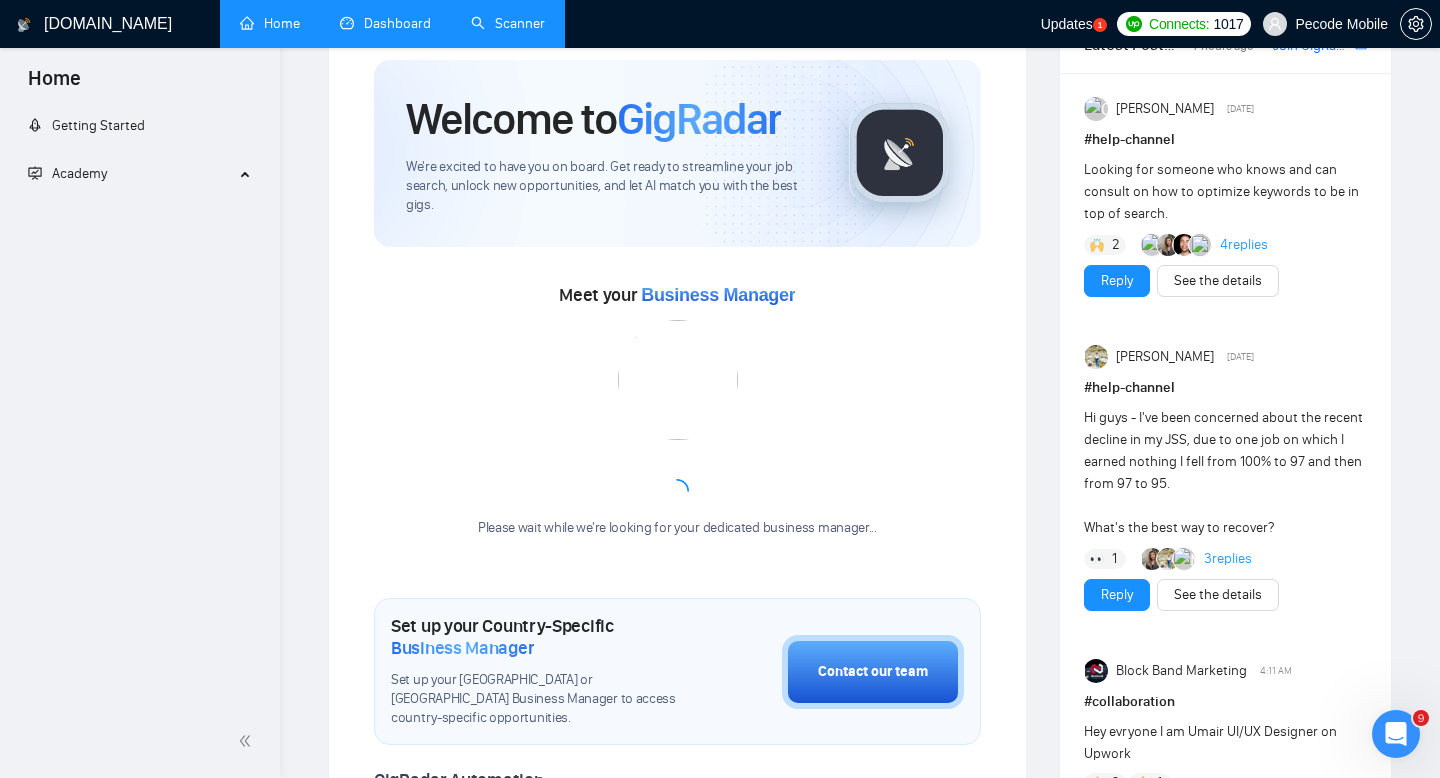 scroll, scrollTop: 0, scrollLeft: 0, axis: both 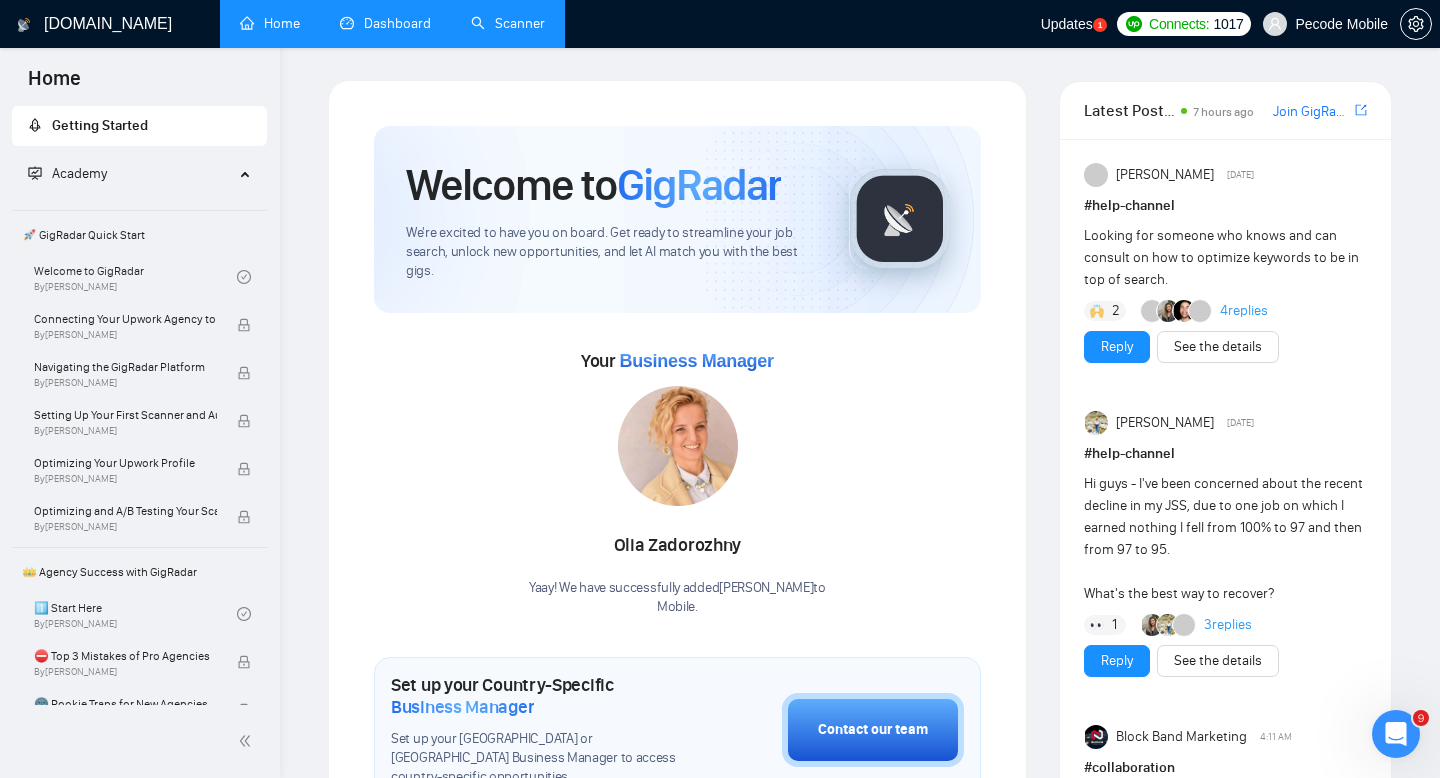 click on "Dashboard" at bounding box center (385, 23) 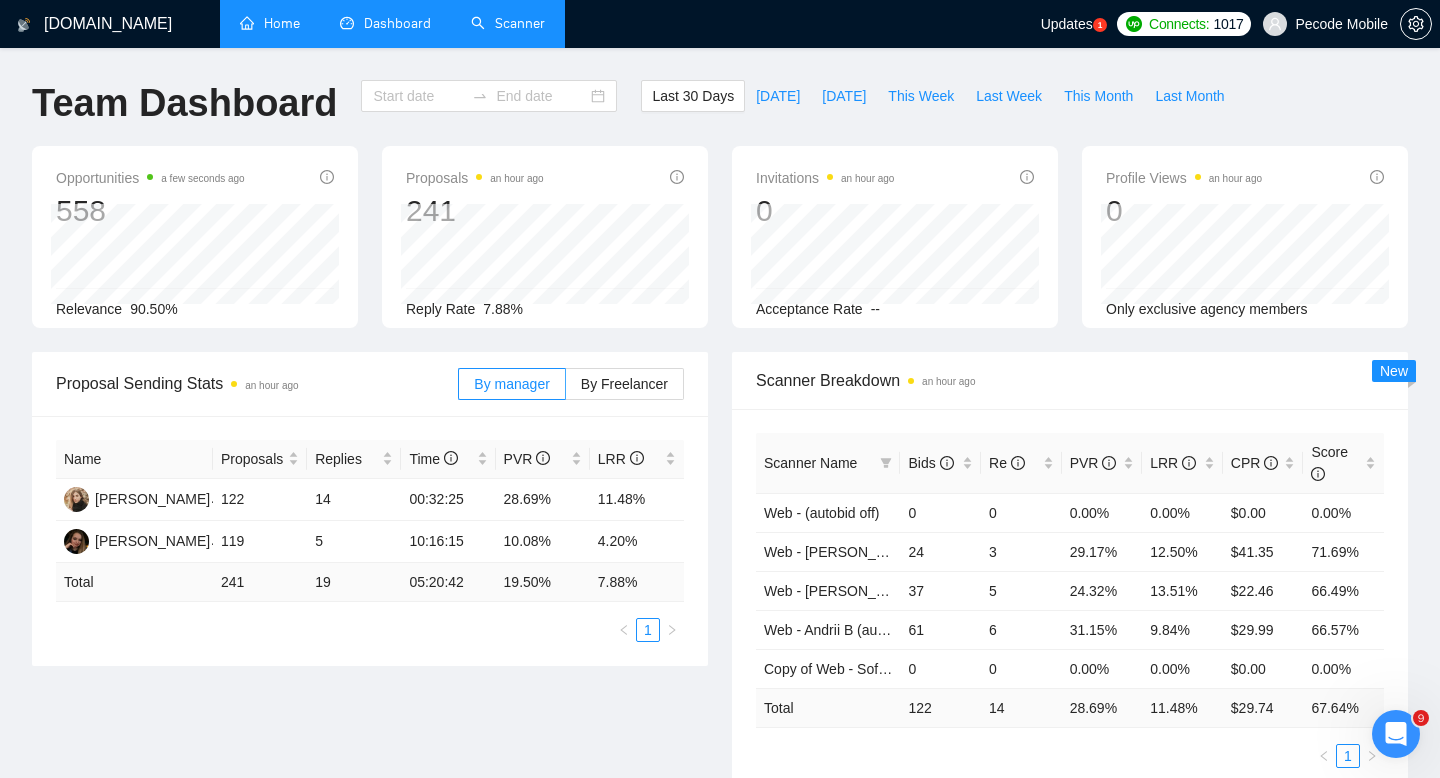 type on "[DATE]" 